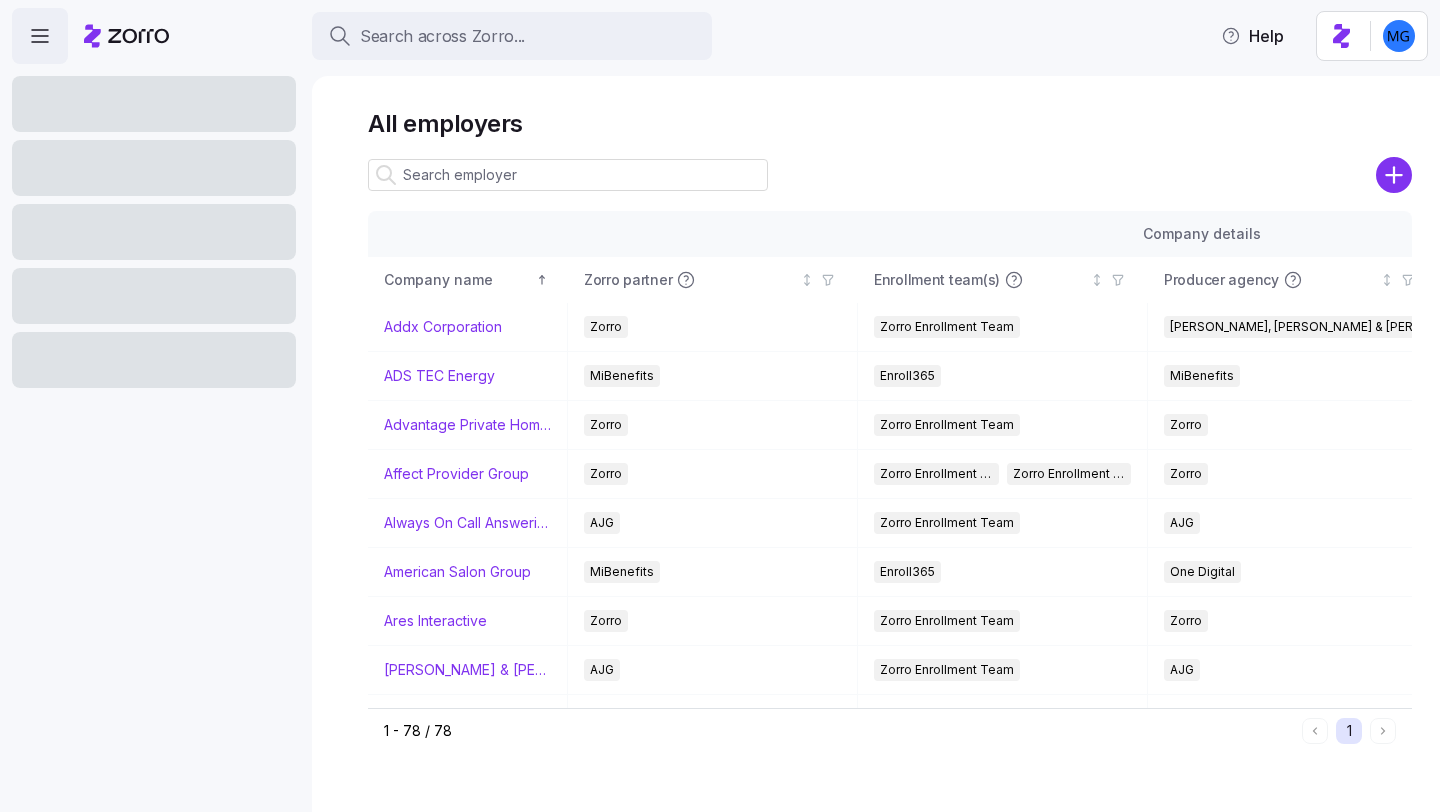 scroll, scrollTop: 0, scrollLeft: 0, axis: both 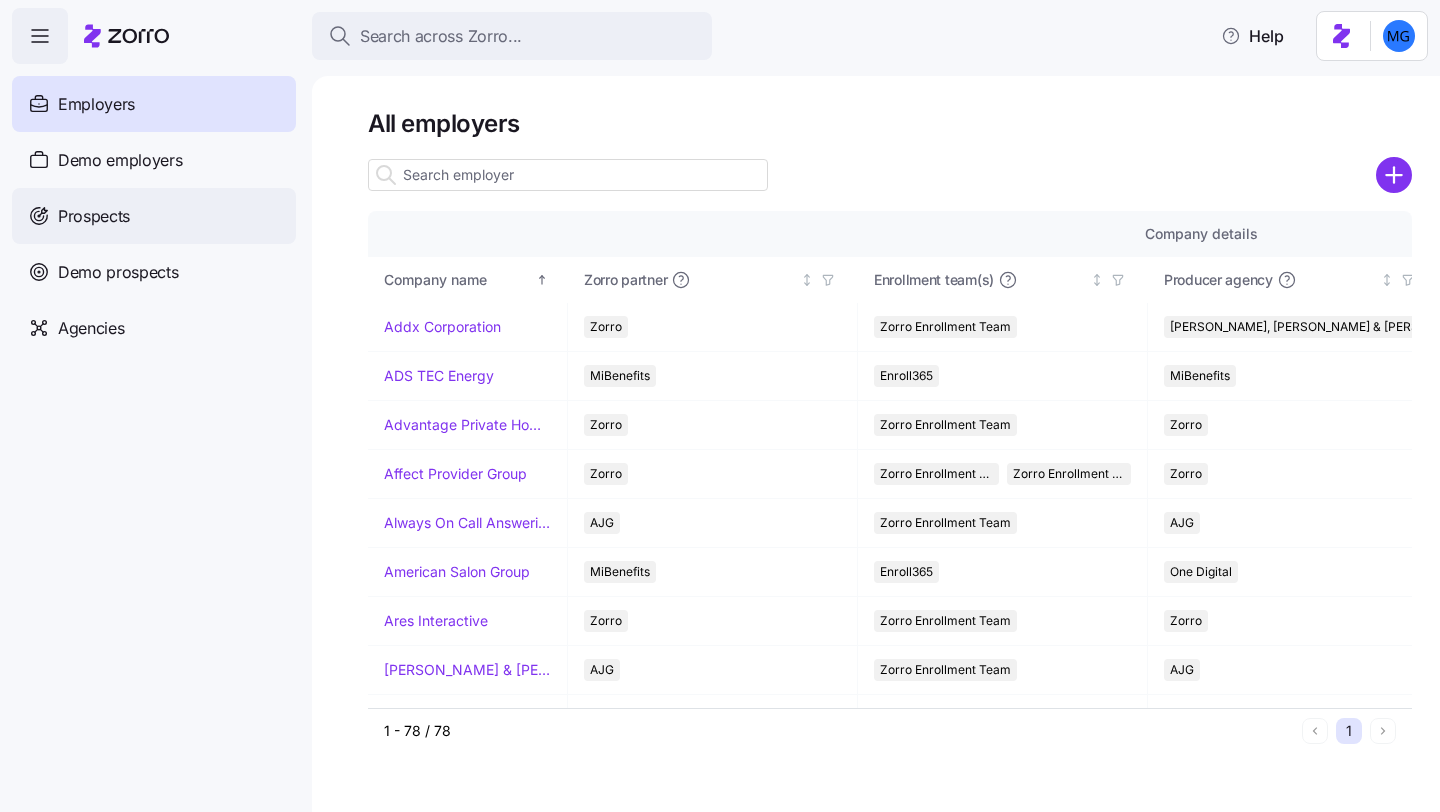 click on "Prospects" at bounding box center (94, 216) 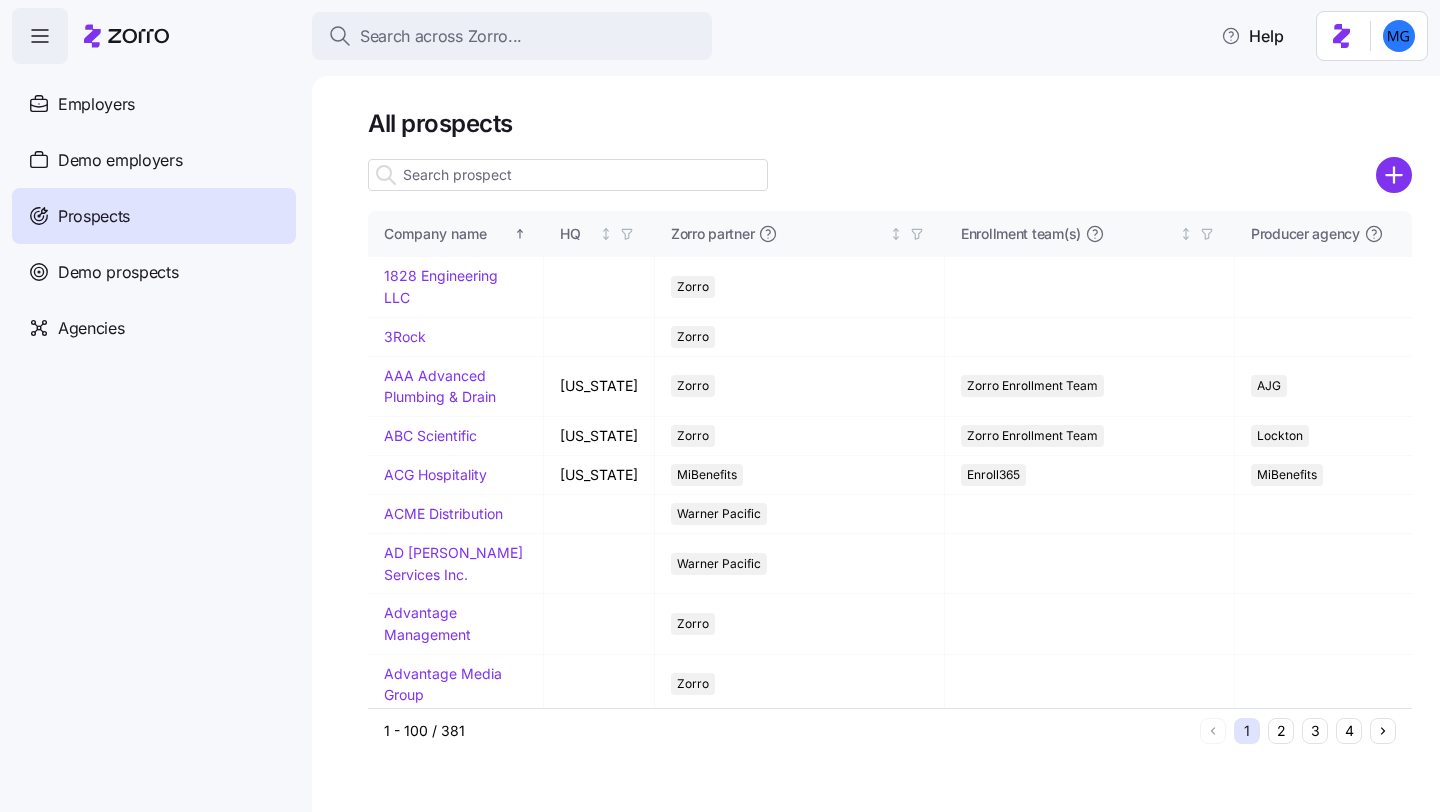 click at bounding box center (568, 175) 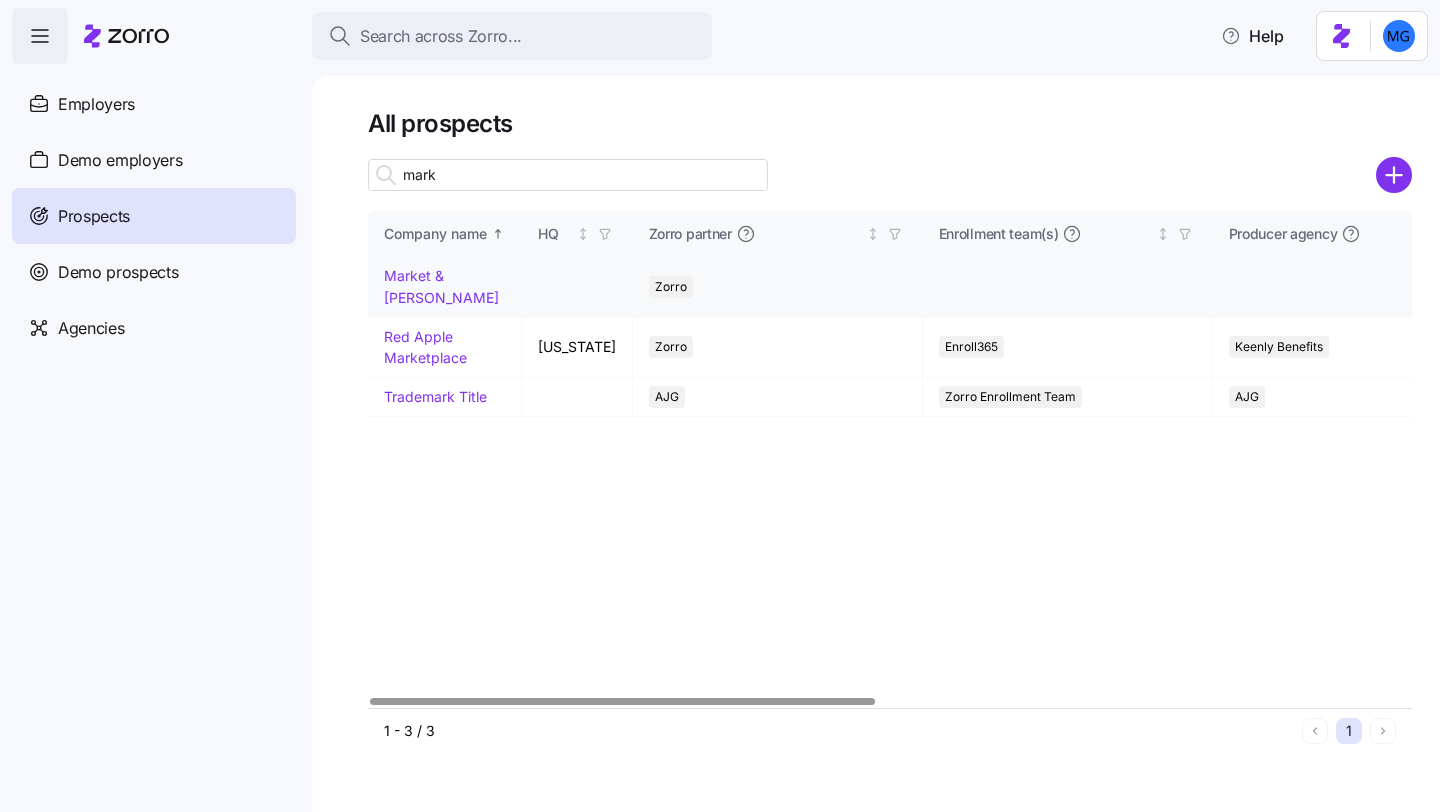 type on "mark" 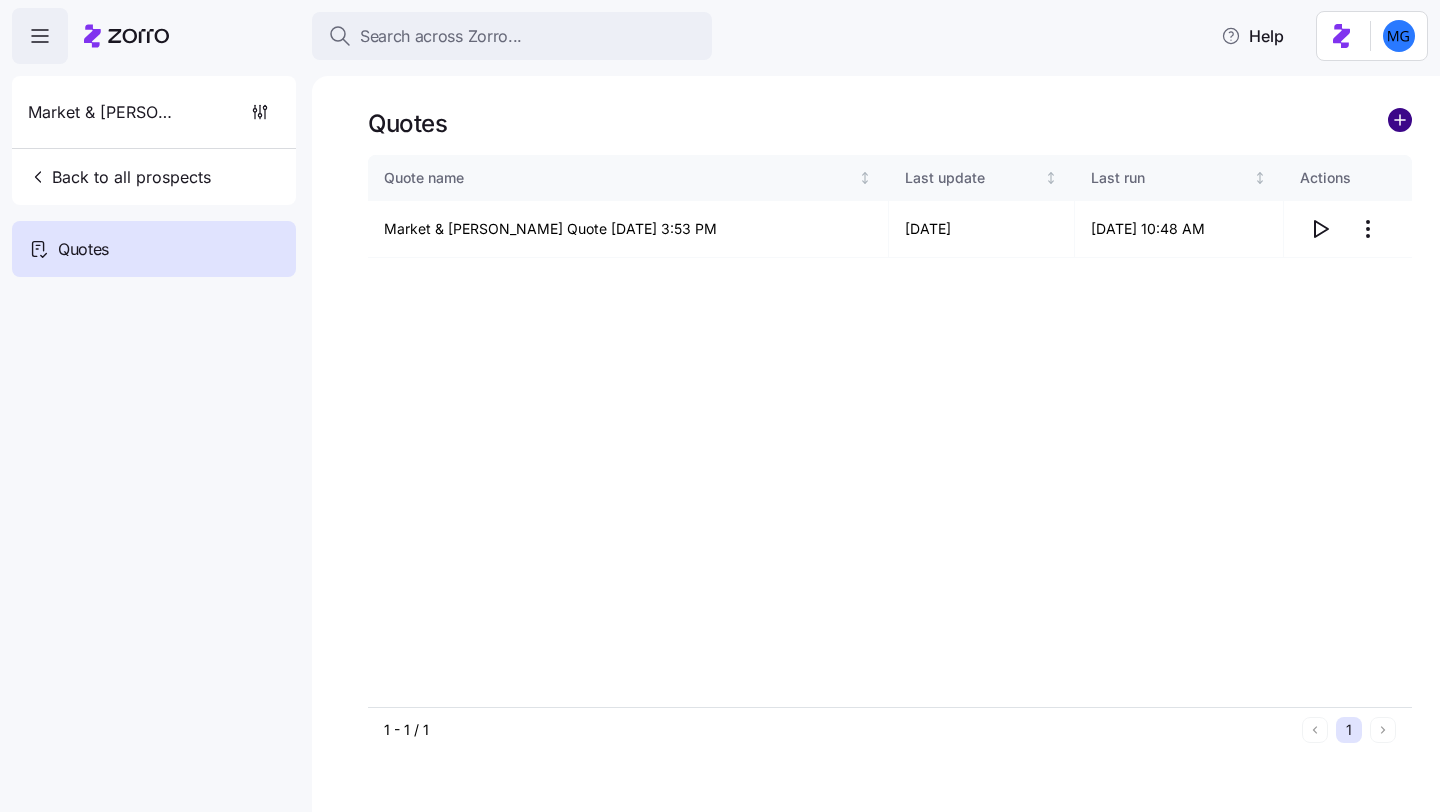 click 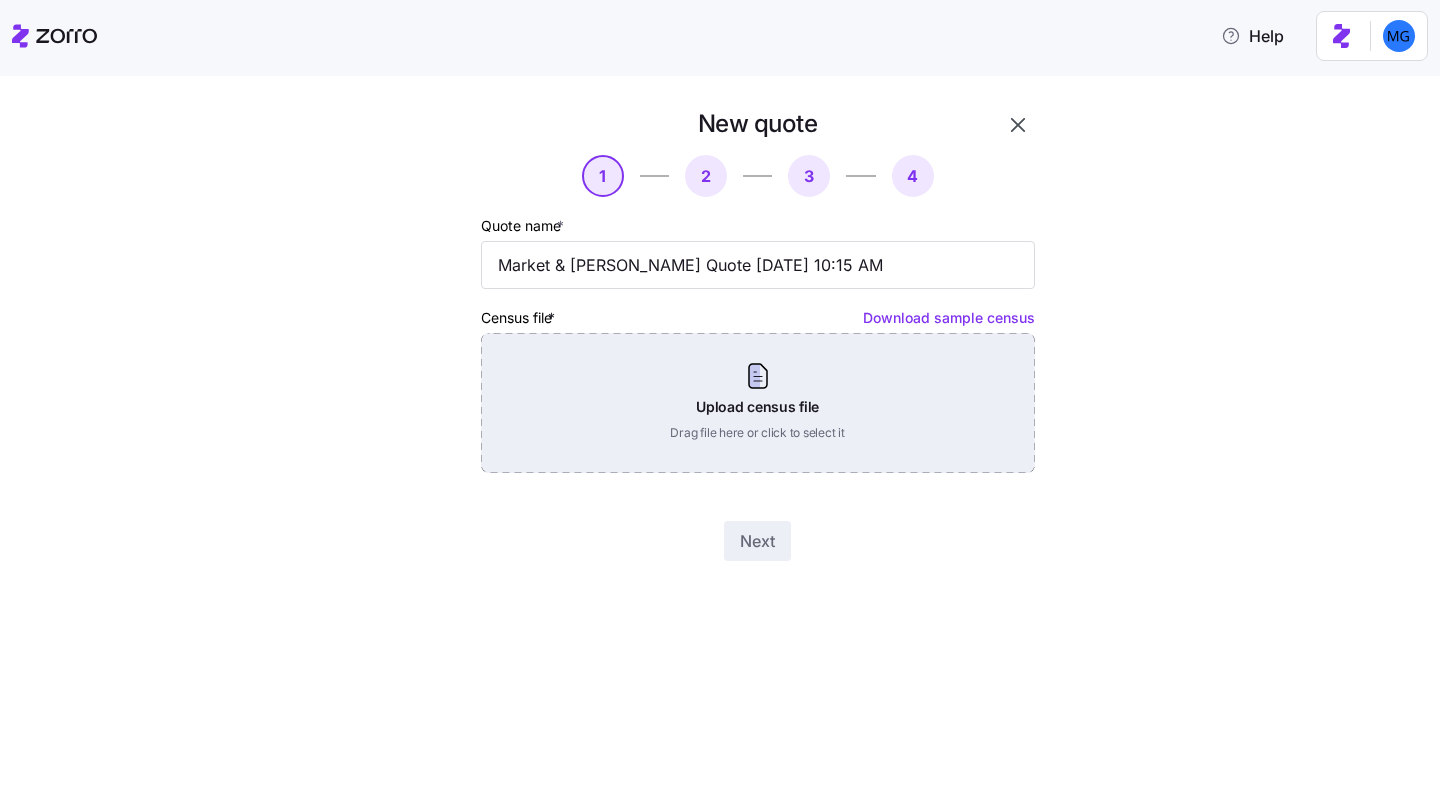 click on "Upload census file Drag file here or click to select it" at bounding box center [758, 403] 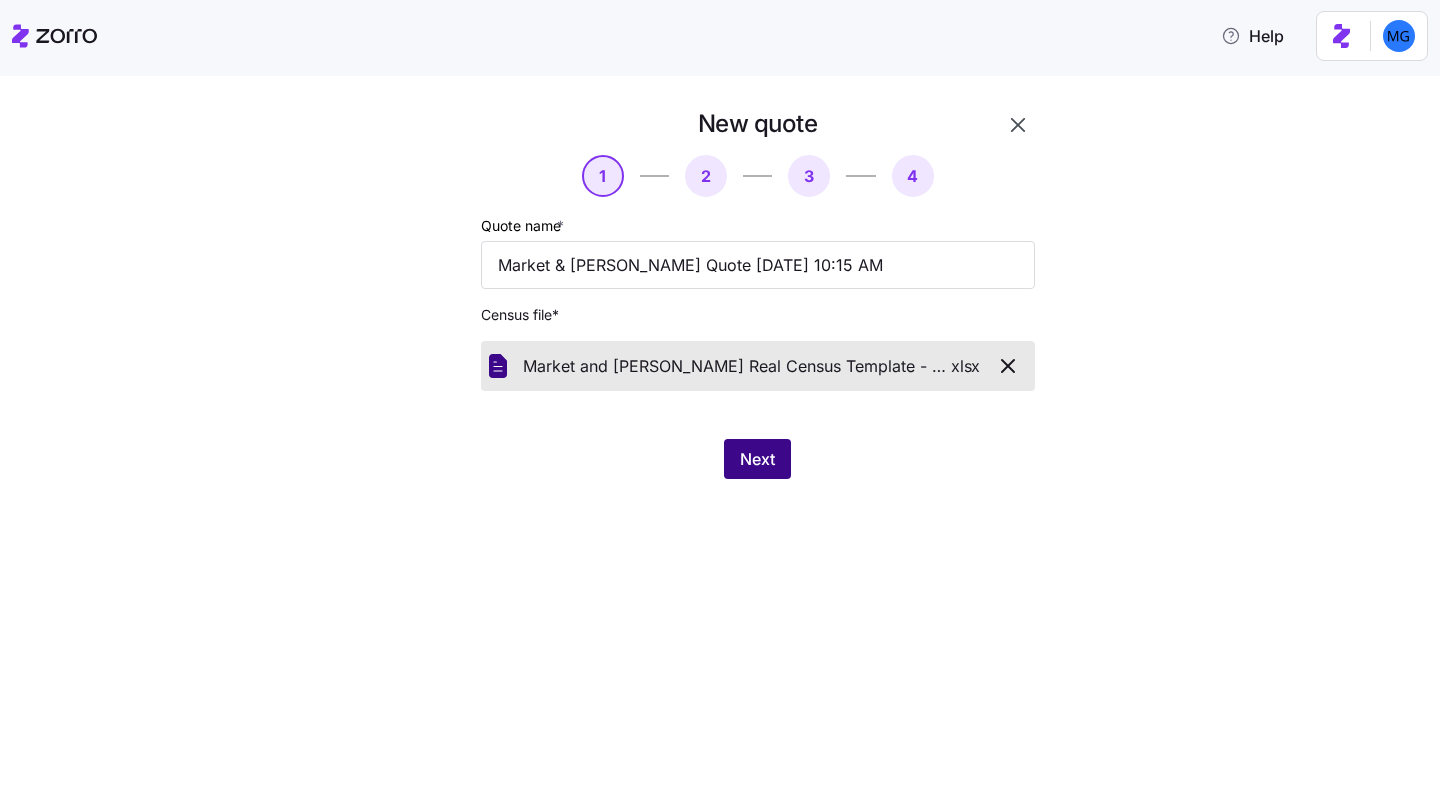 click on "Next" at bounding box center [757, 459] 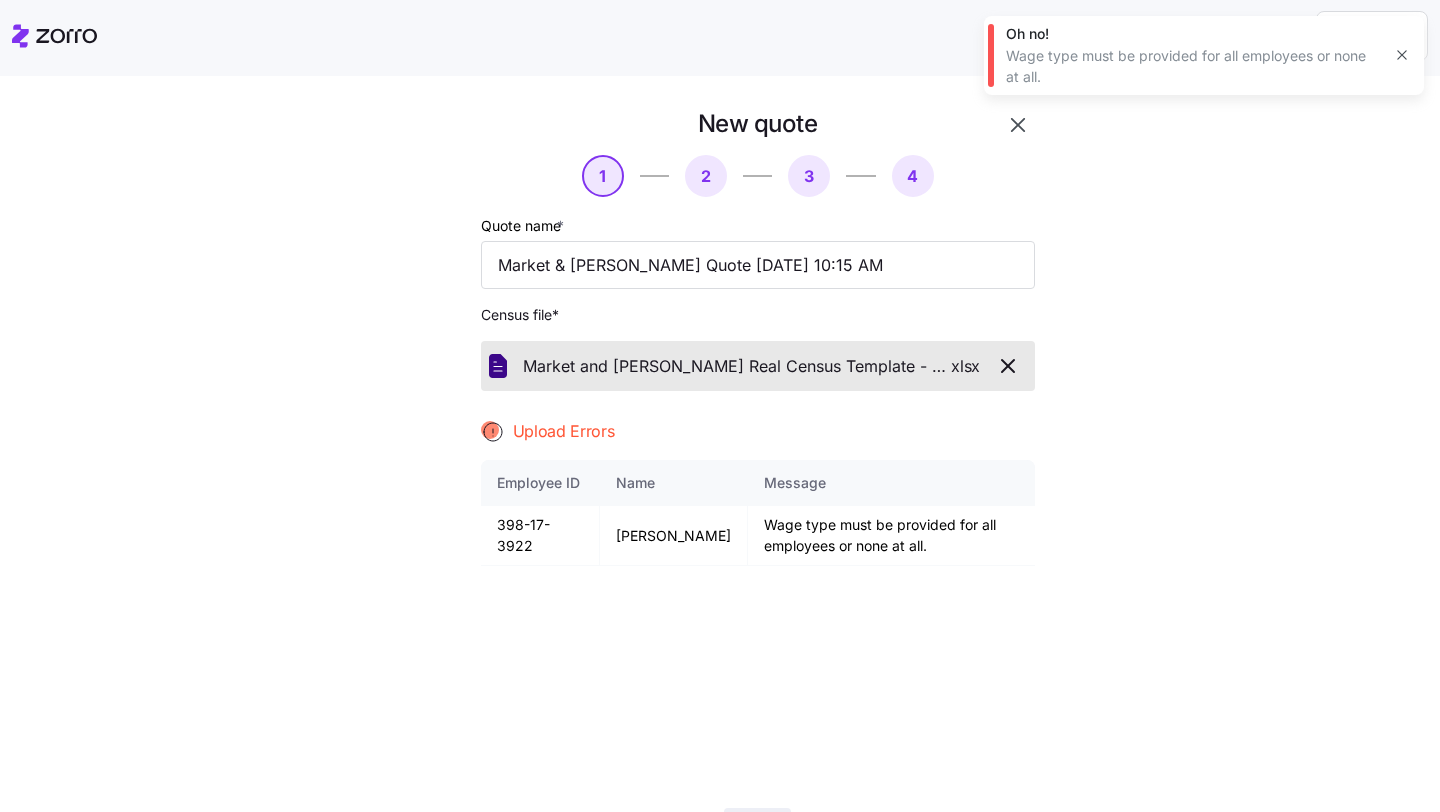 click at bounding box center (1402, 55) 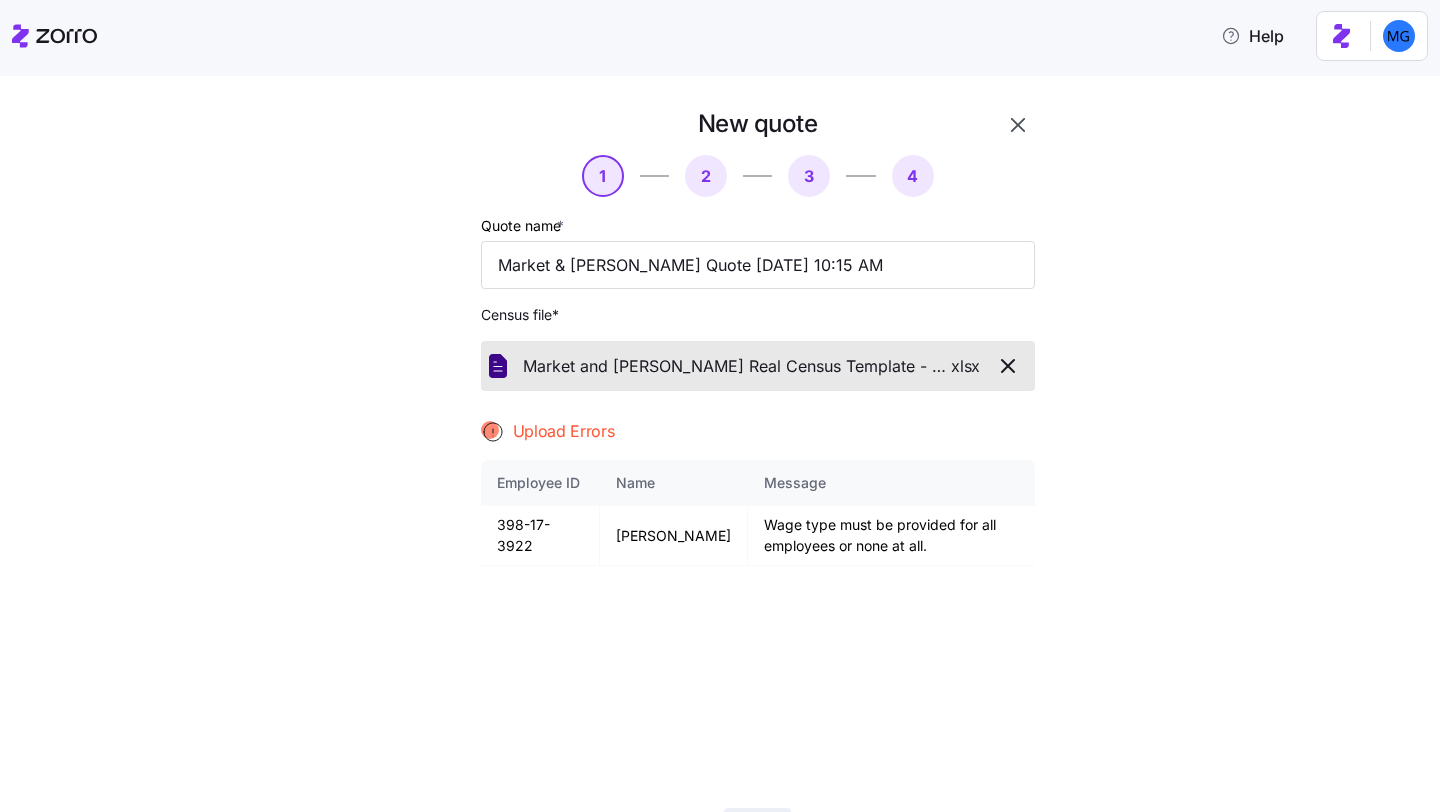 click 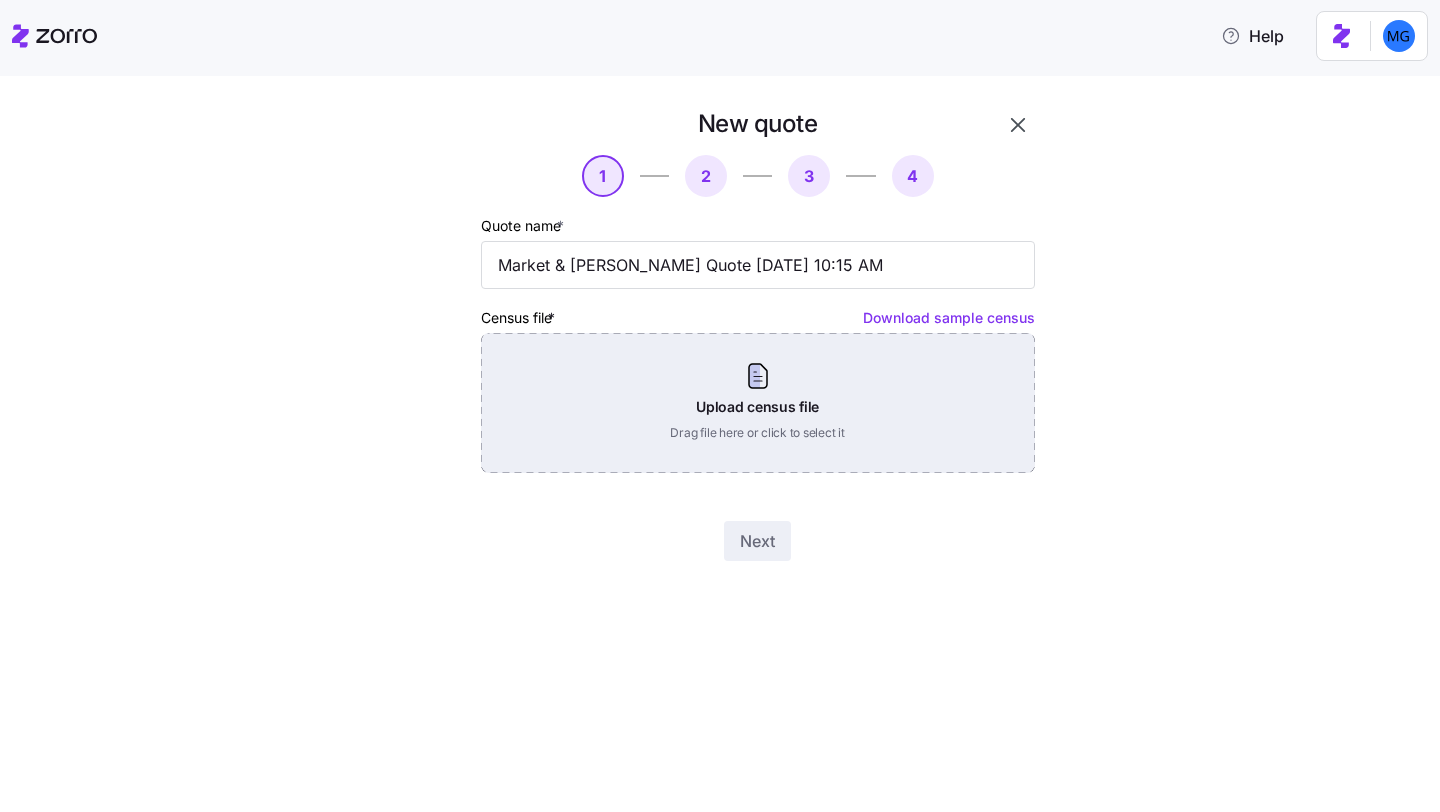 click on "Upload census file Drag file here or click to select it" at bounding box center (758, 403) 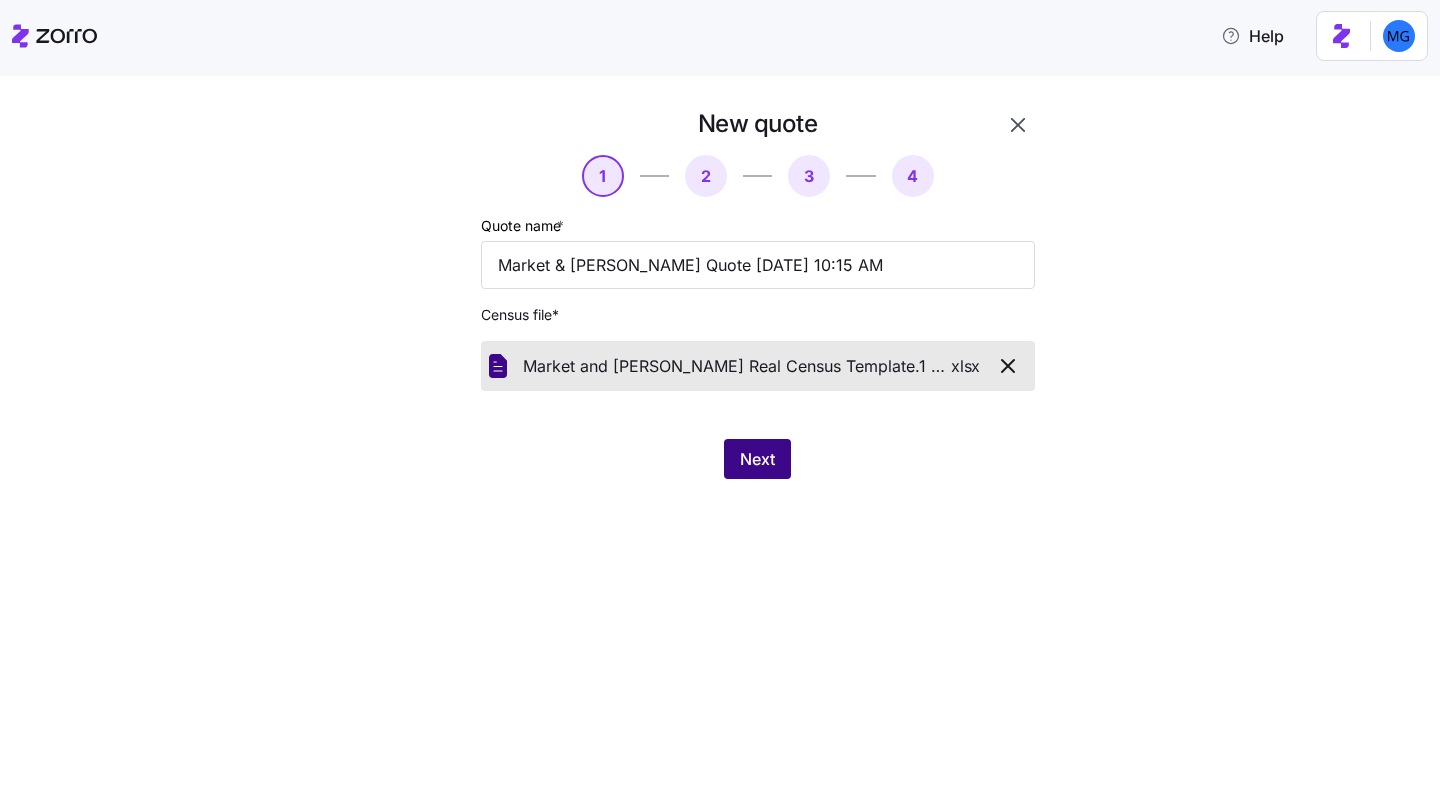 click on "Next" at bounding box center (757, 459) 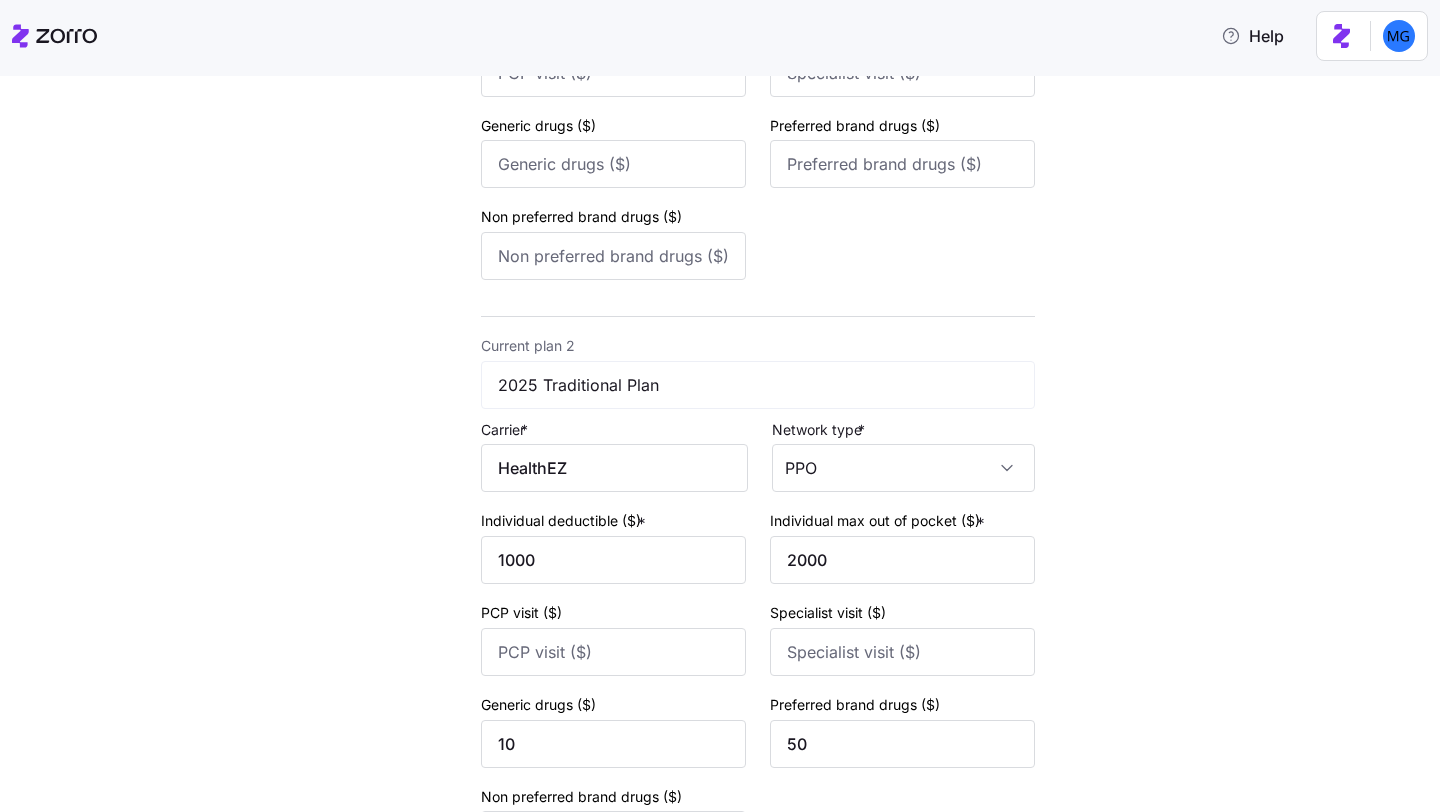 scroll, scrollTop: 750, scrollLeft: 0, axis: vertical 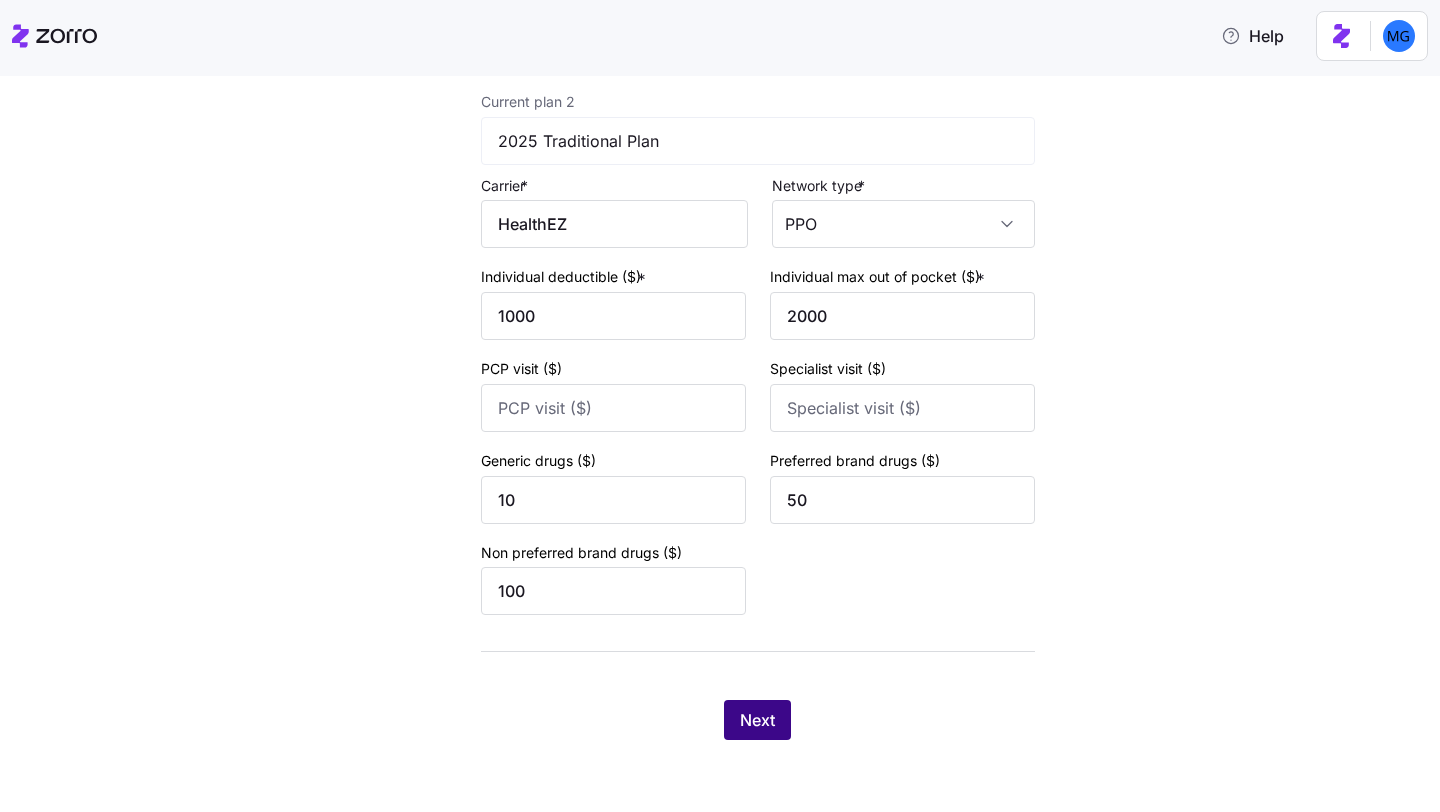 click on "Next" at bounding box center [757, 720] 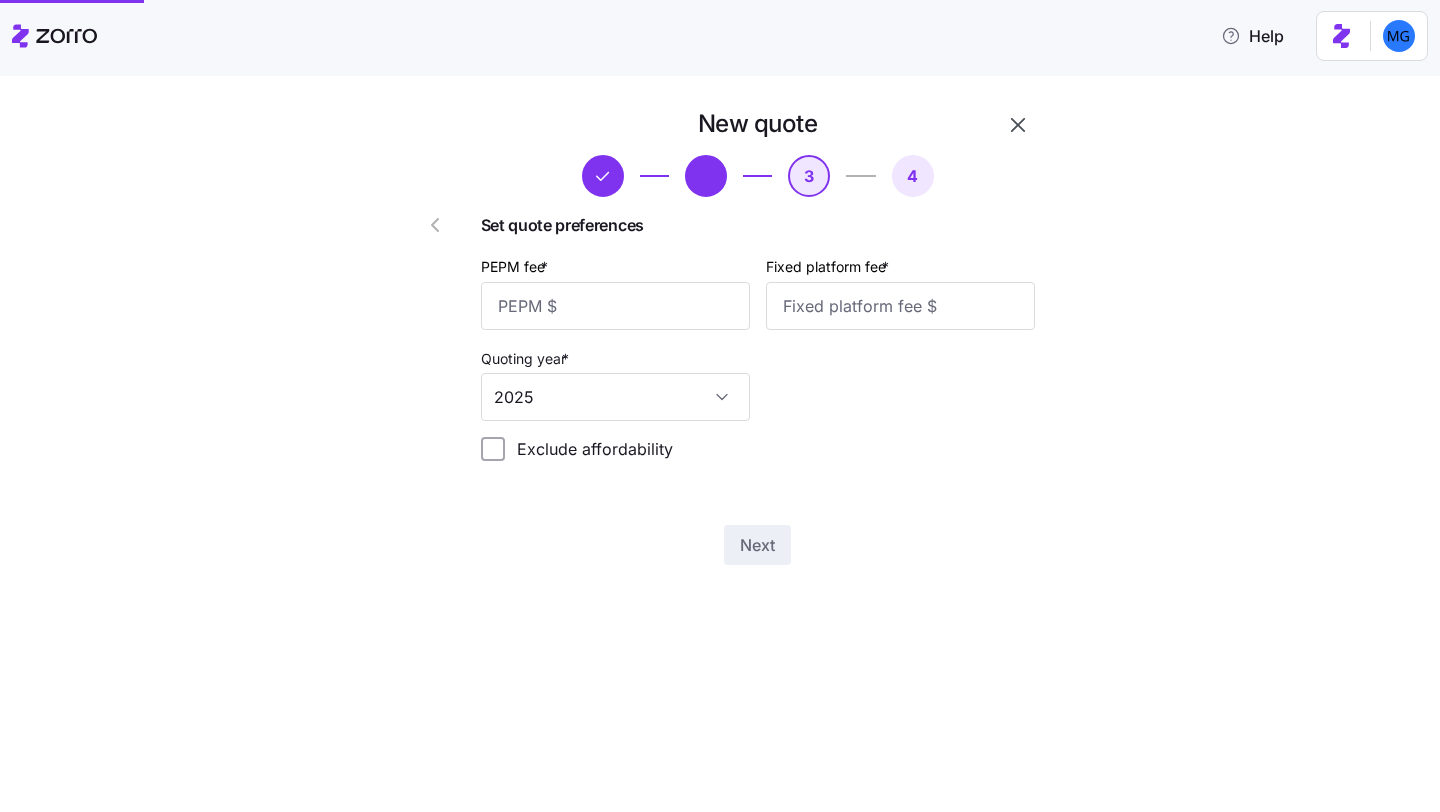 scroll, scrollTop: 0, scrollLeft: 0, axis: both 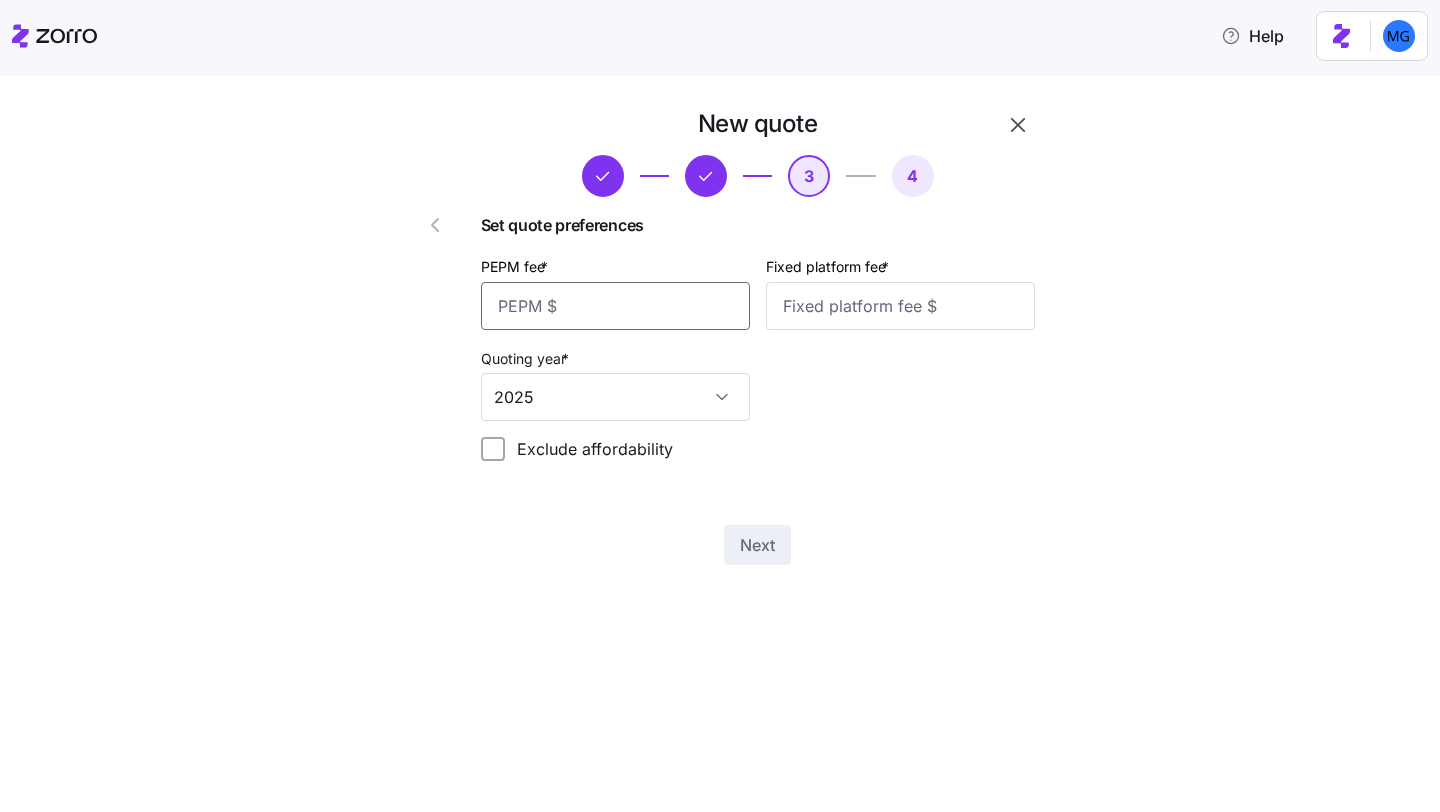 click on "PEPM fee  *" at bounding box center [615, 306] 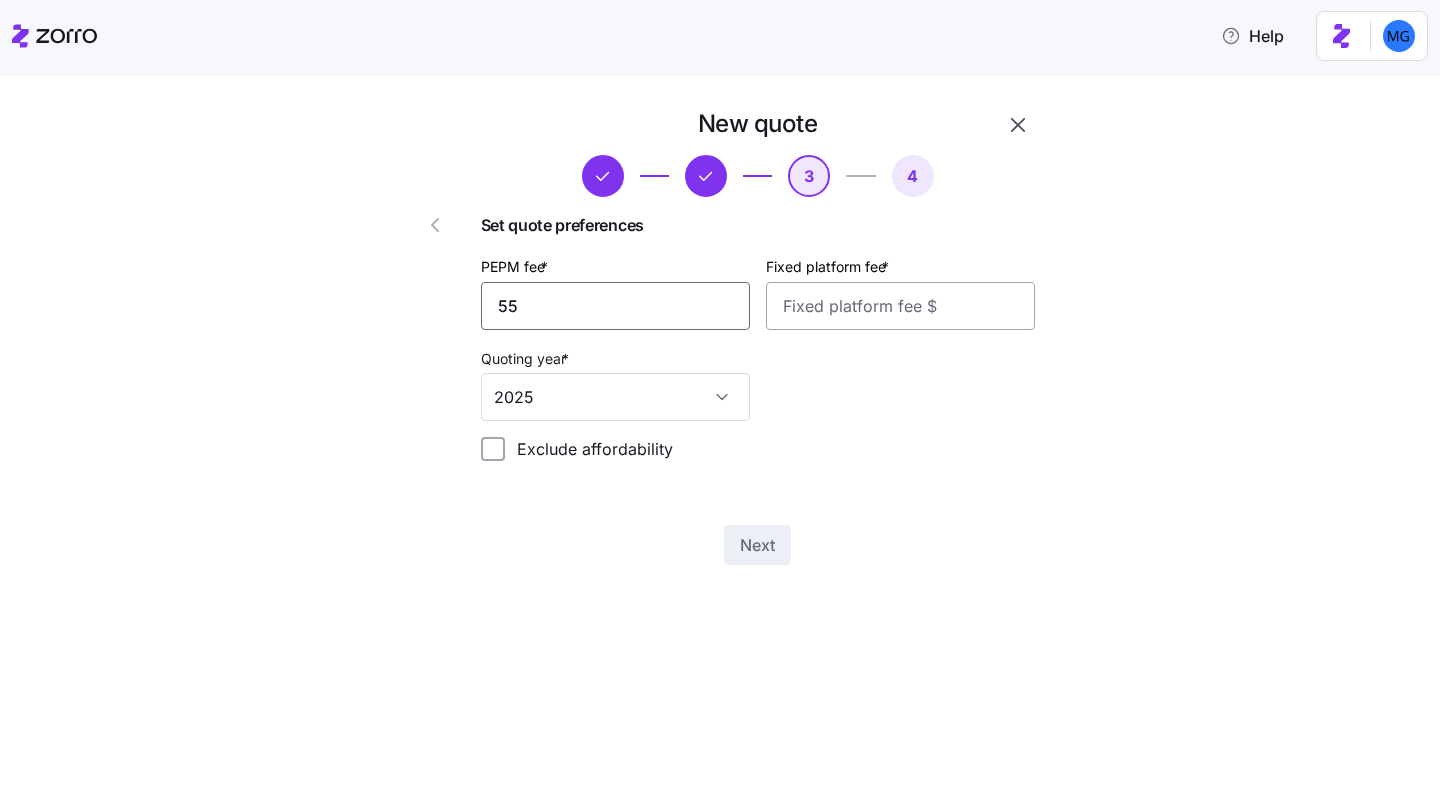 type on "55" 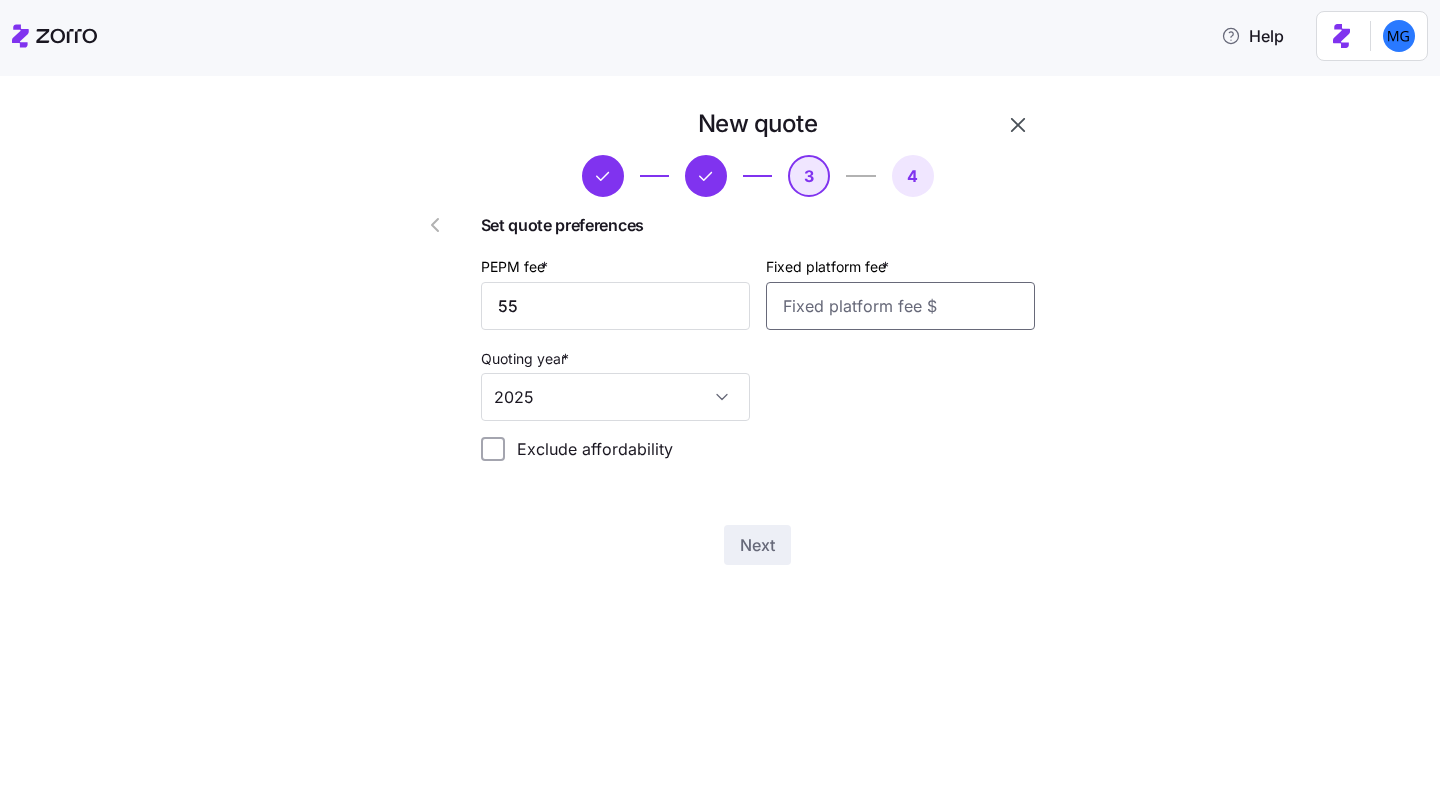 click on "Fixed platform fee  *" at bounding box center (900, 306) 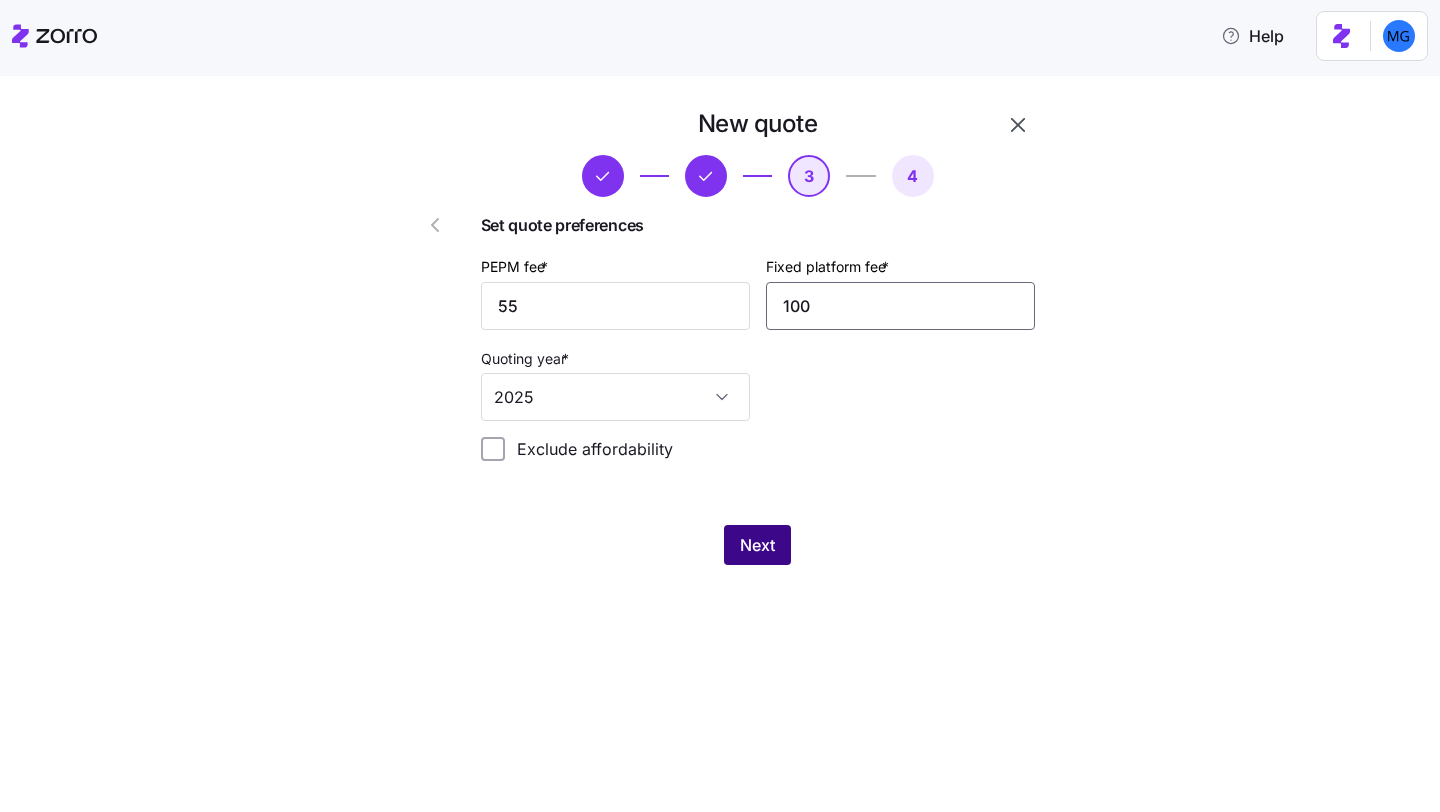 type on "100" 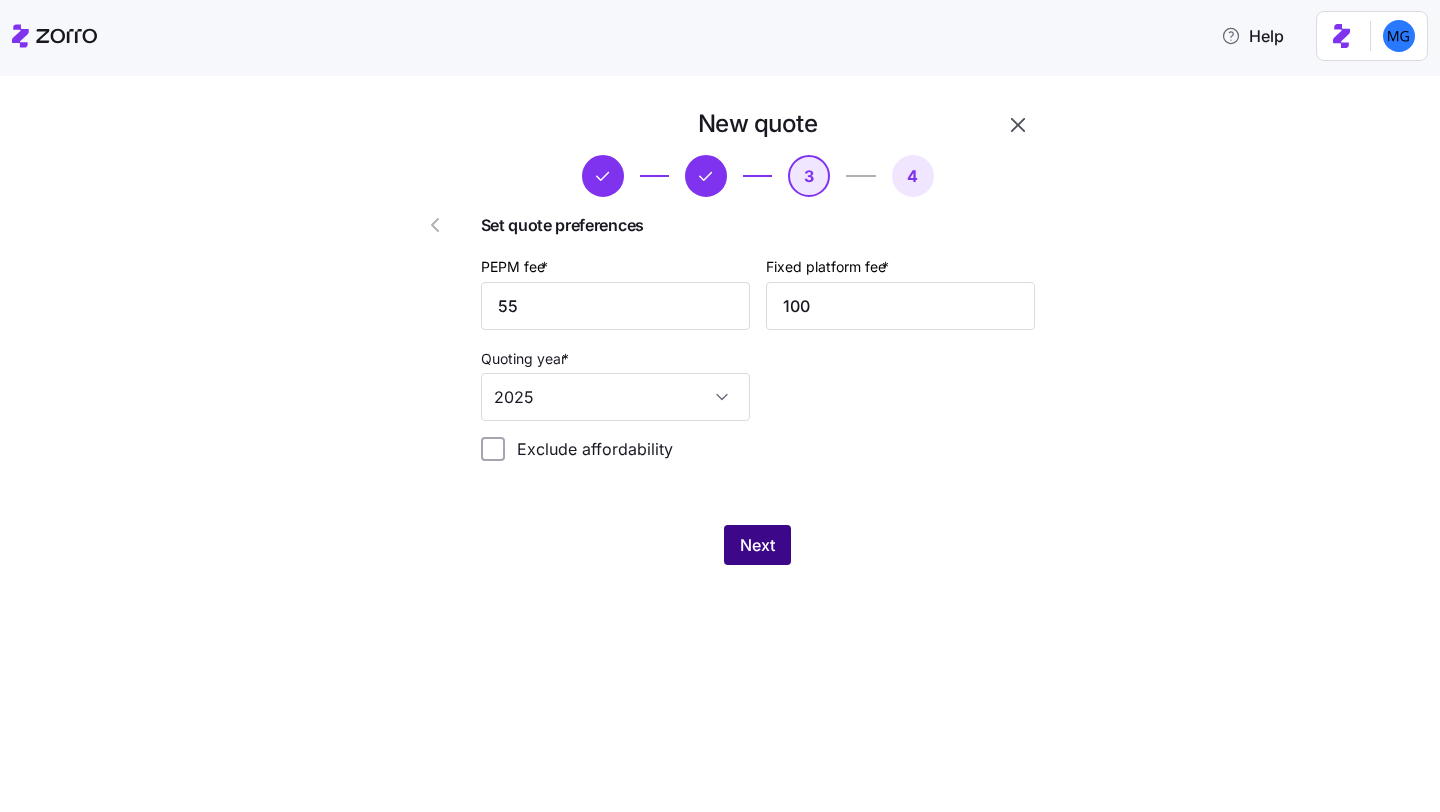 click on "Next" at bounding box center (757, 545) 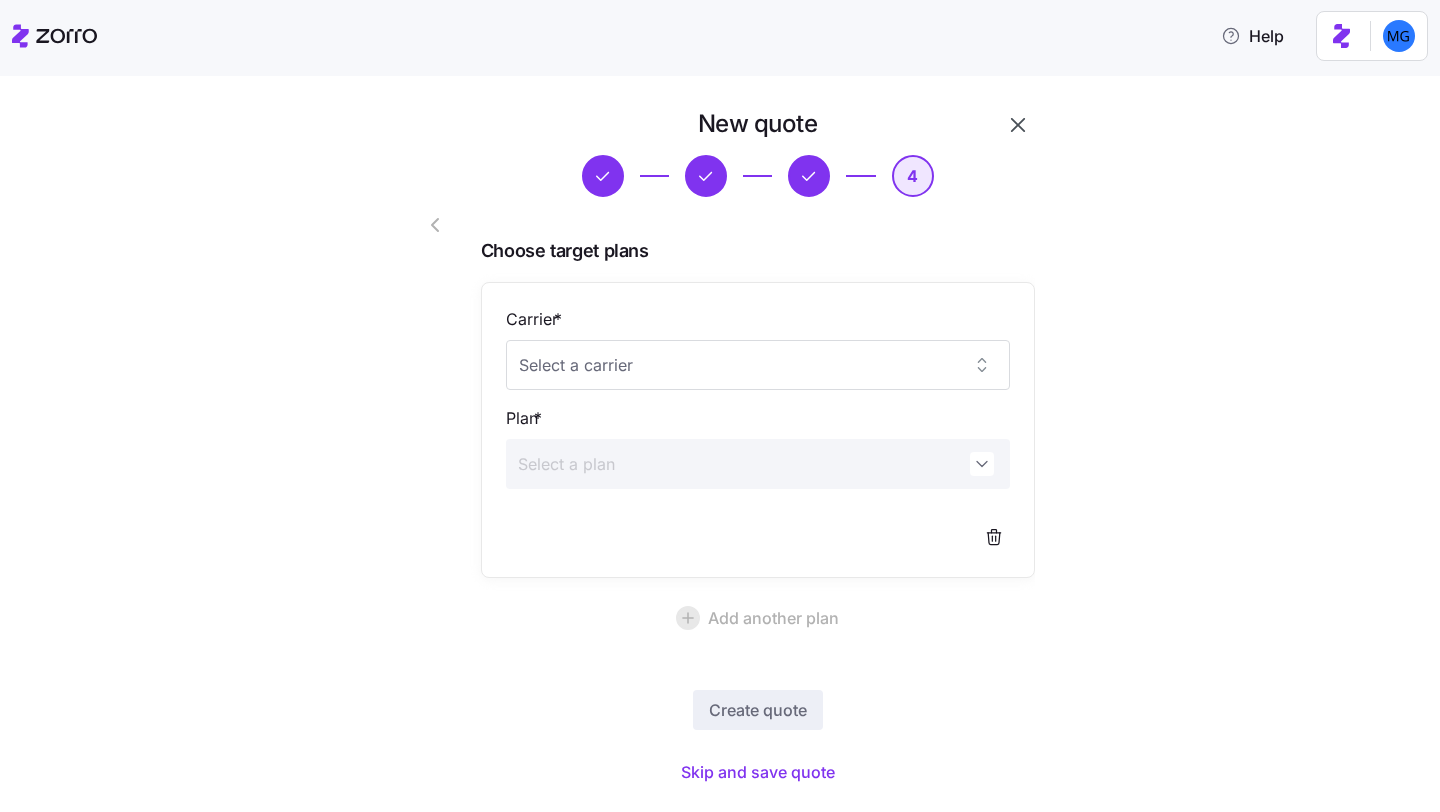 scroll, scrollTop: 49, scrollLeft: 0, axis: vertical 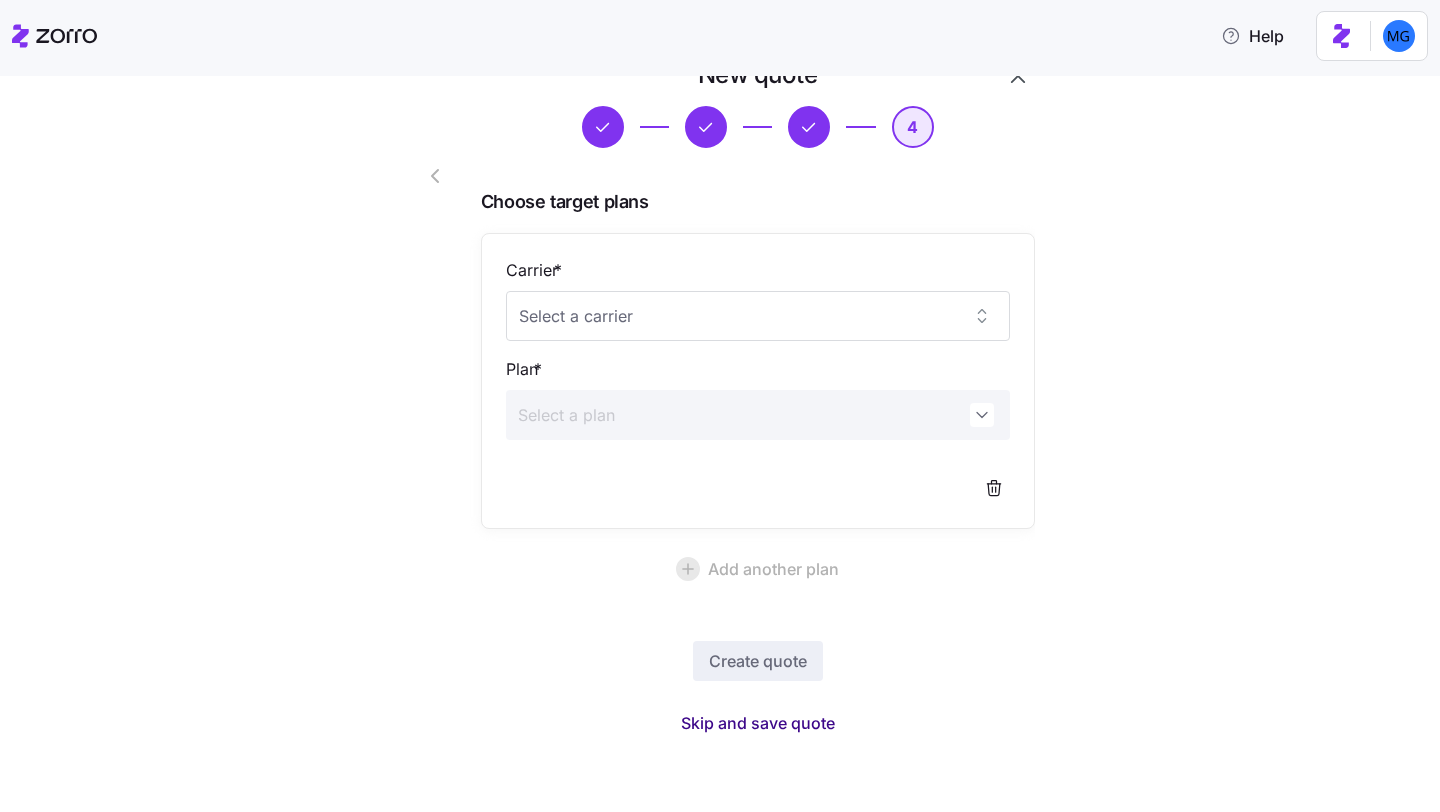 click on "Skip and save quote" at bounding box center [758, 723] 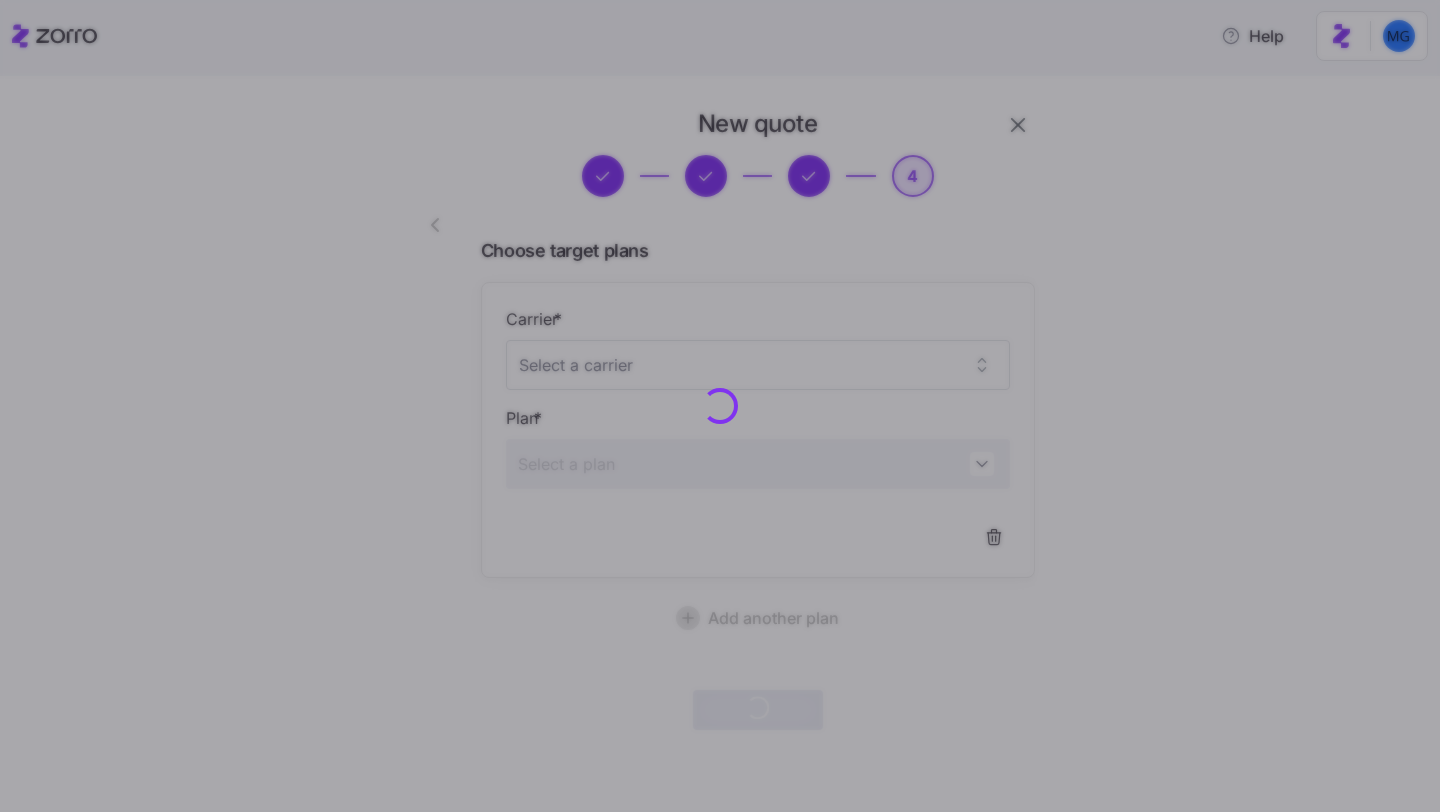 scroll, scrollTop: 0, scrollLeft: 0, axis: both 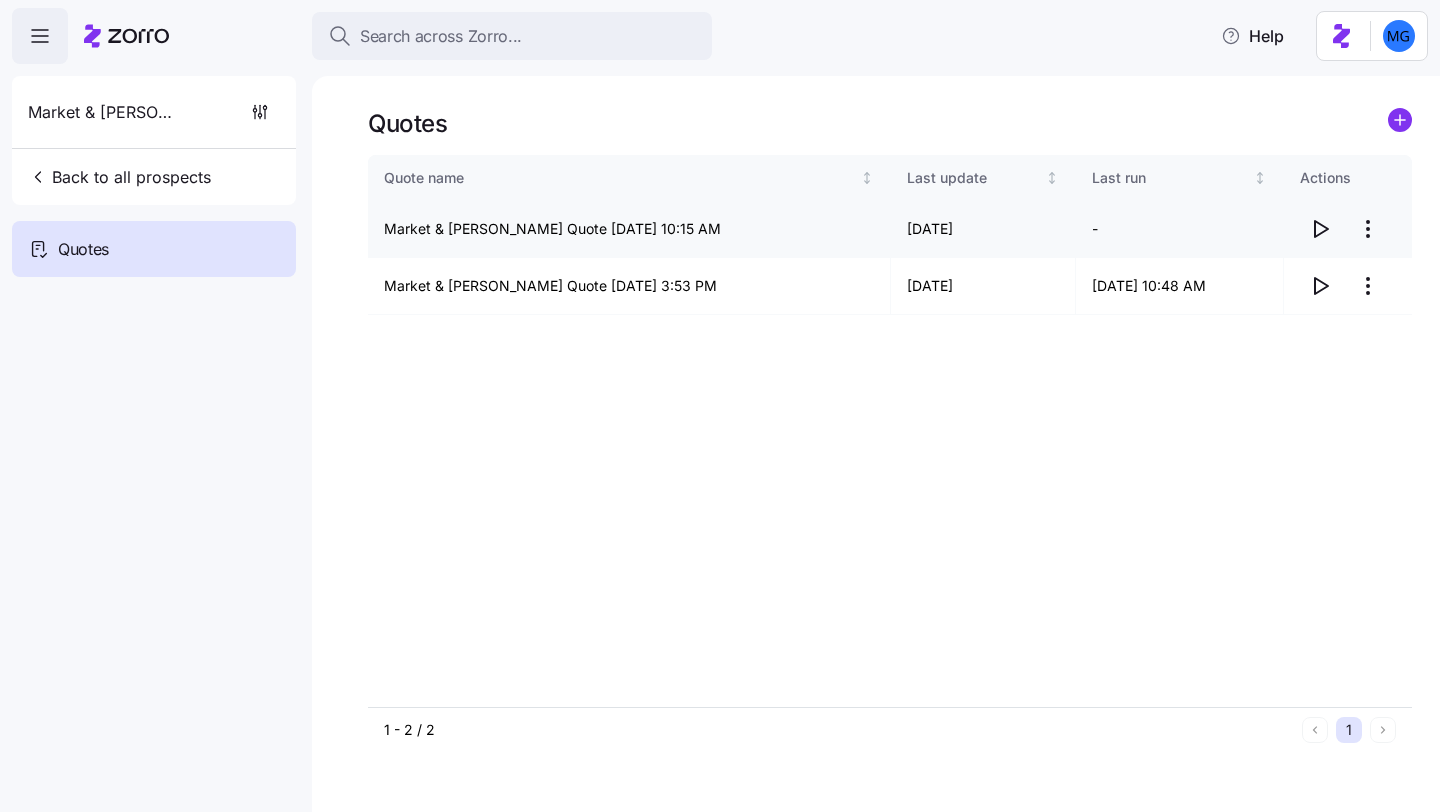 click 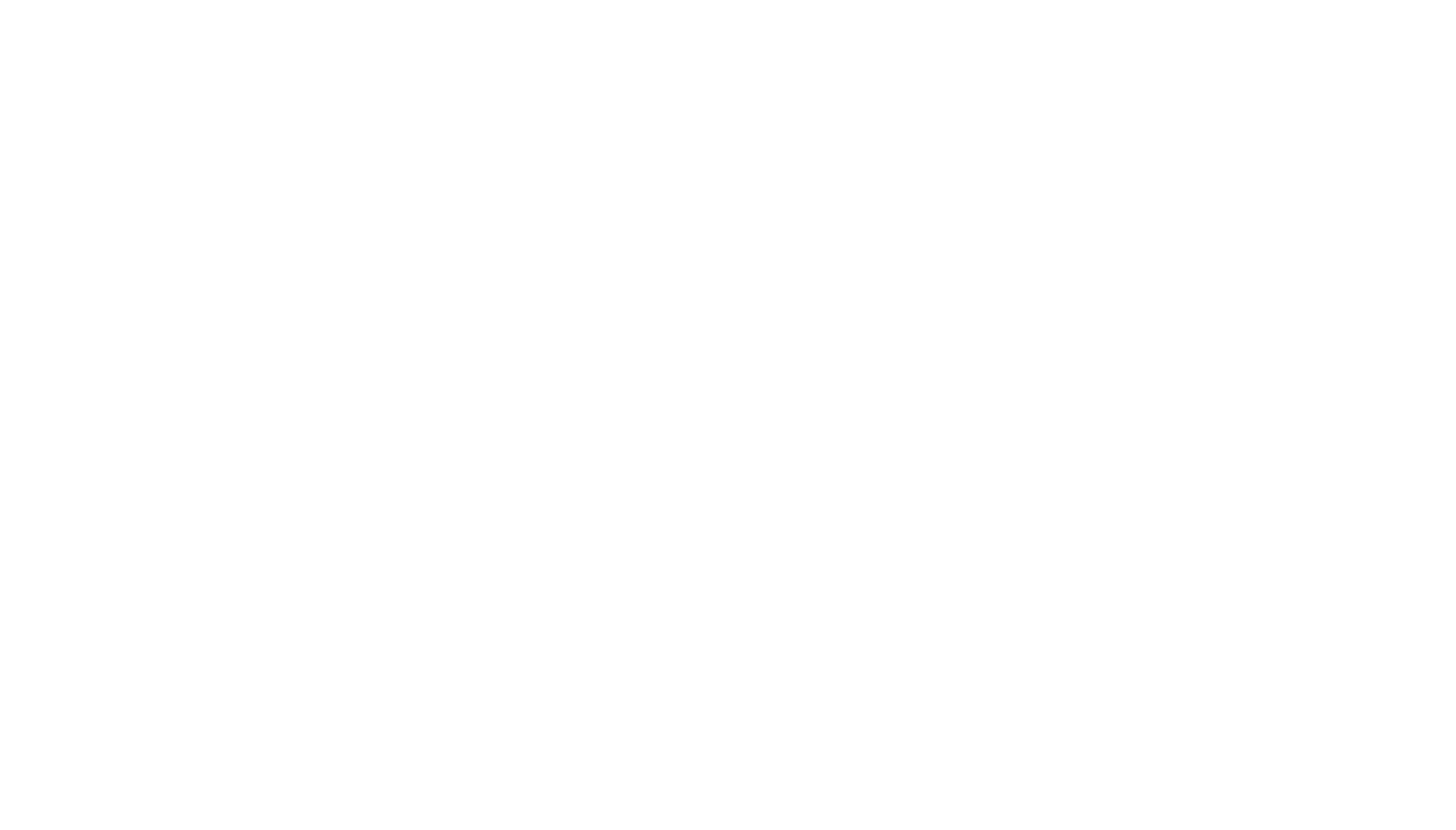 scroll, scrollTop: 0, scrollLeft: 0, axis: both 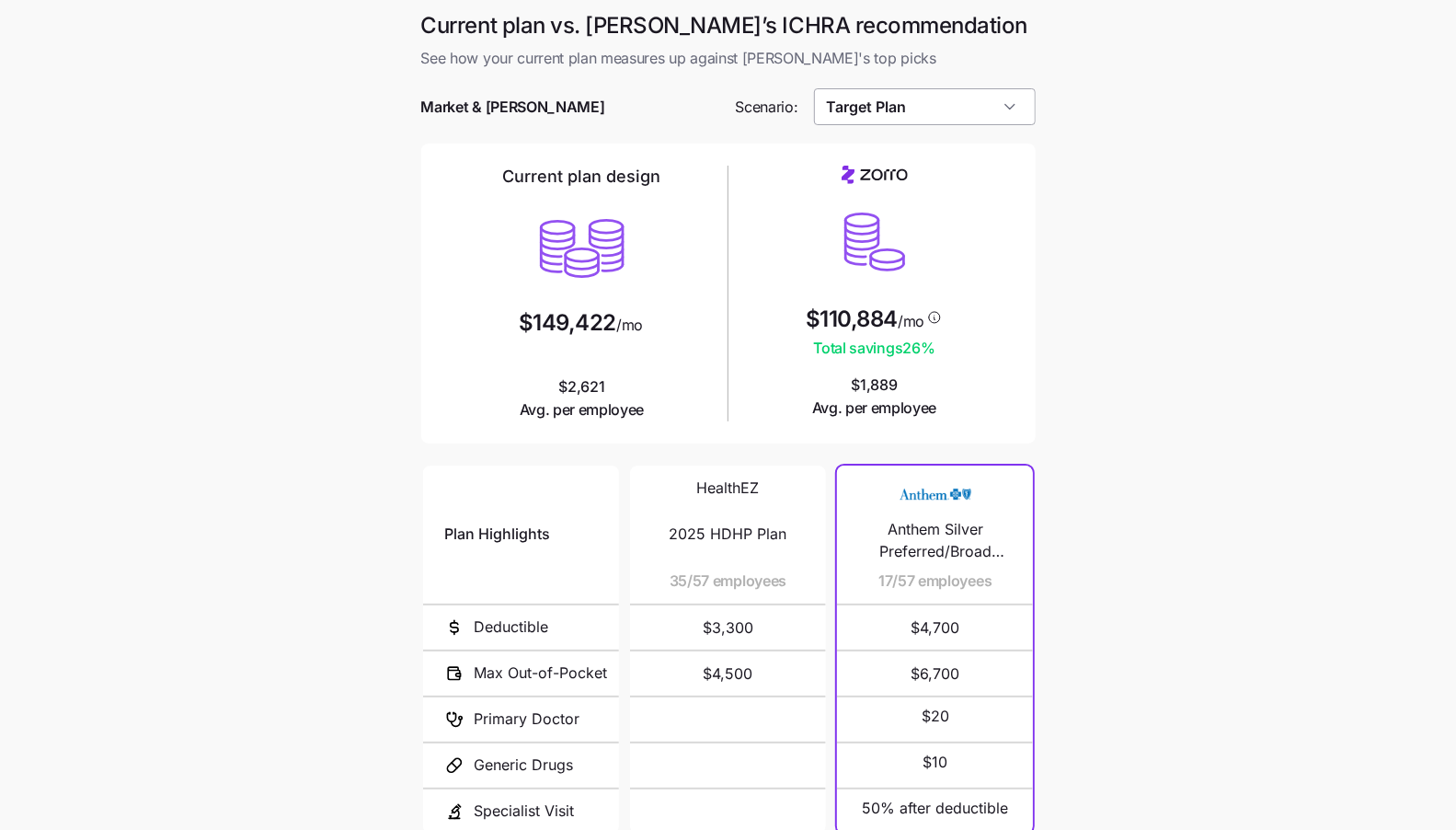 click on "Target Plan" at bounding box center (924, 107) 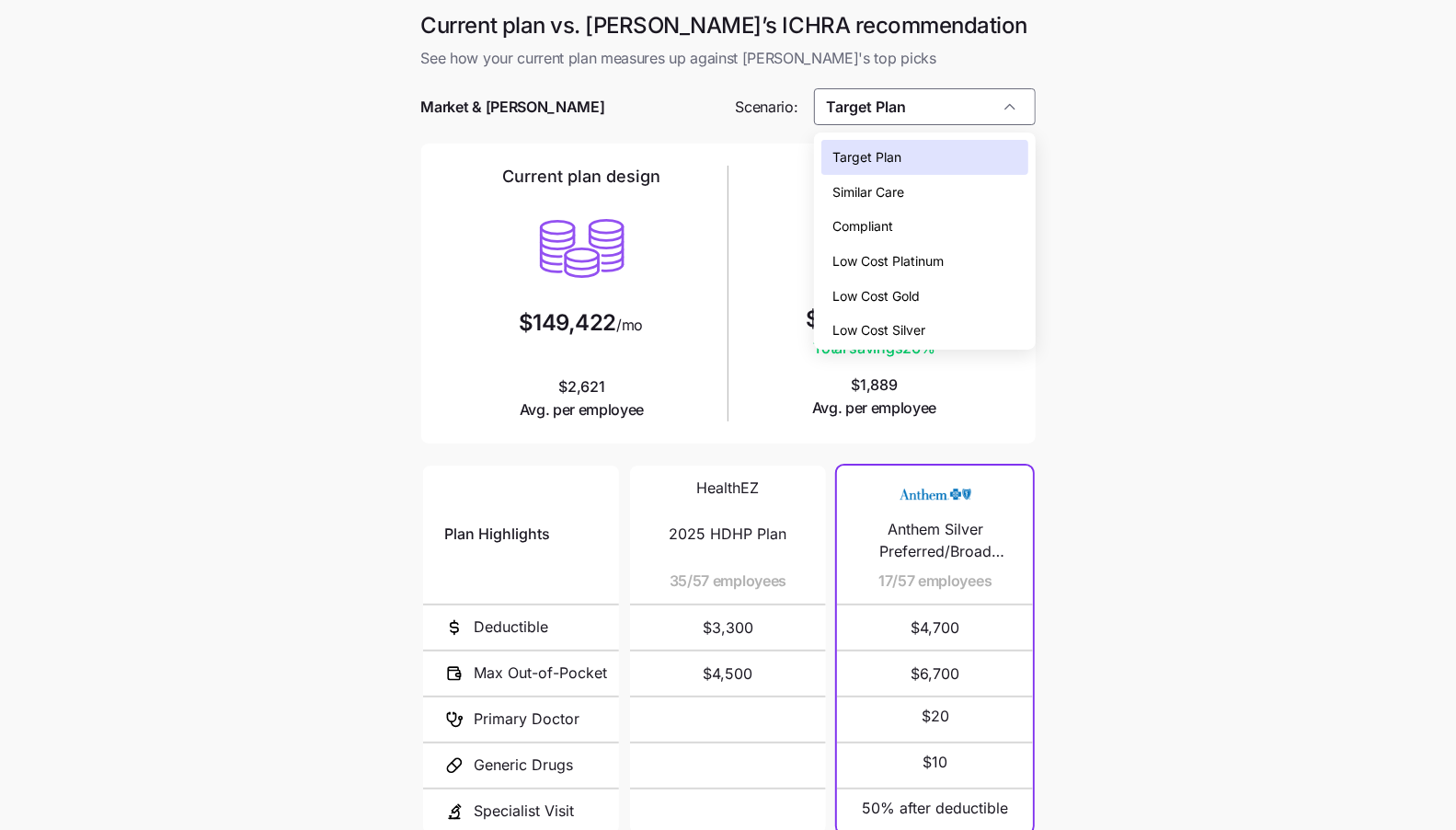 click on "Low Cost Gold" at bounding box center (924, 296) 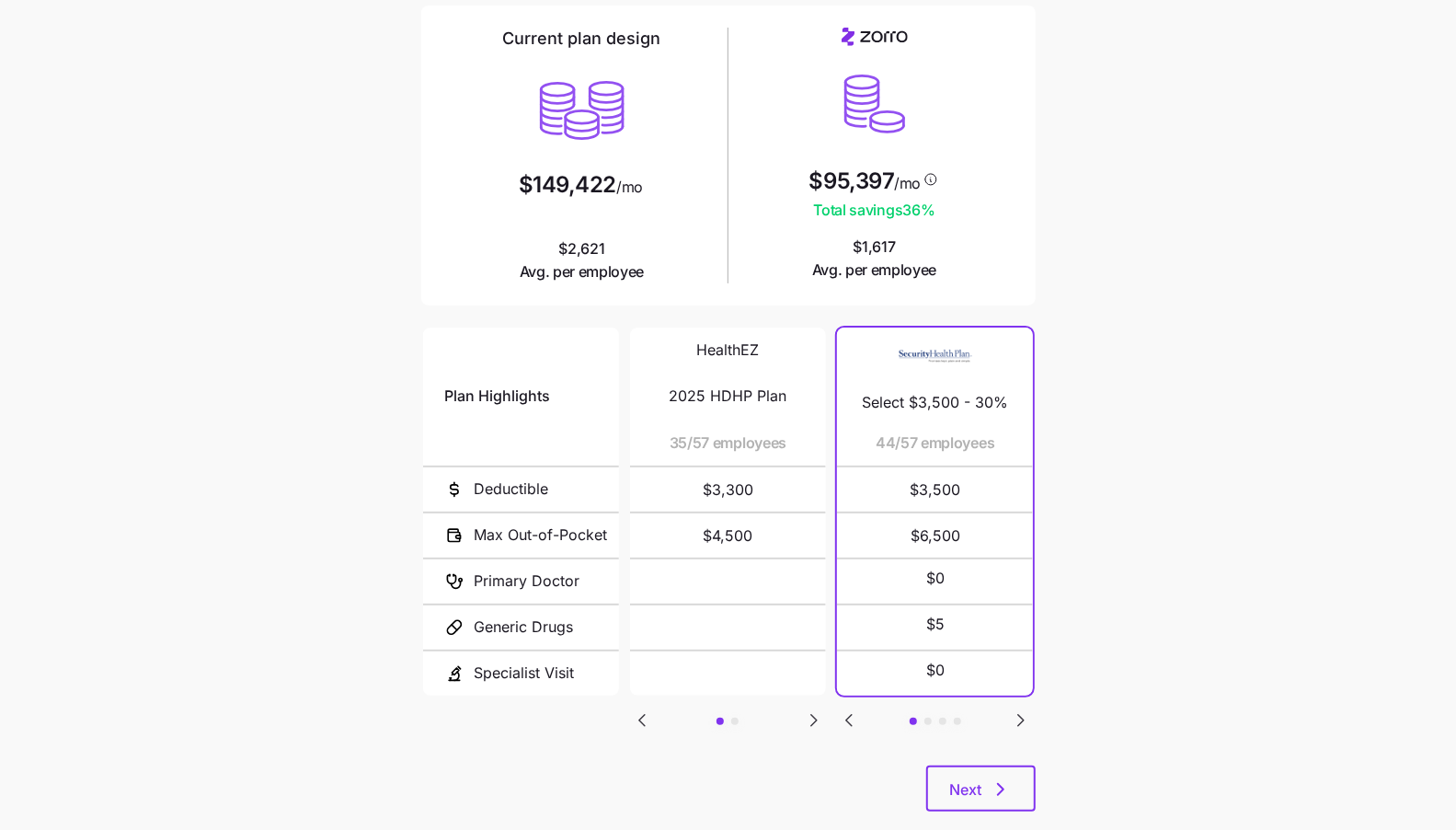 scroll, scrollTop: 174, scrollLeft: 0, axis: vertical 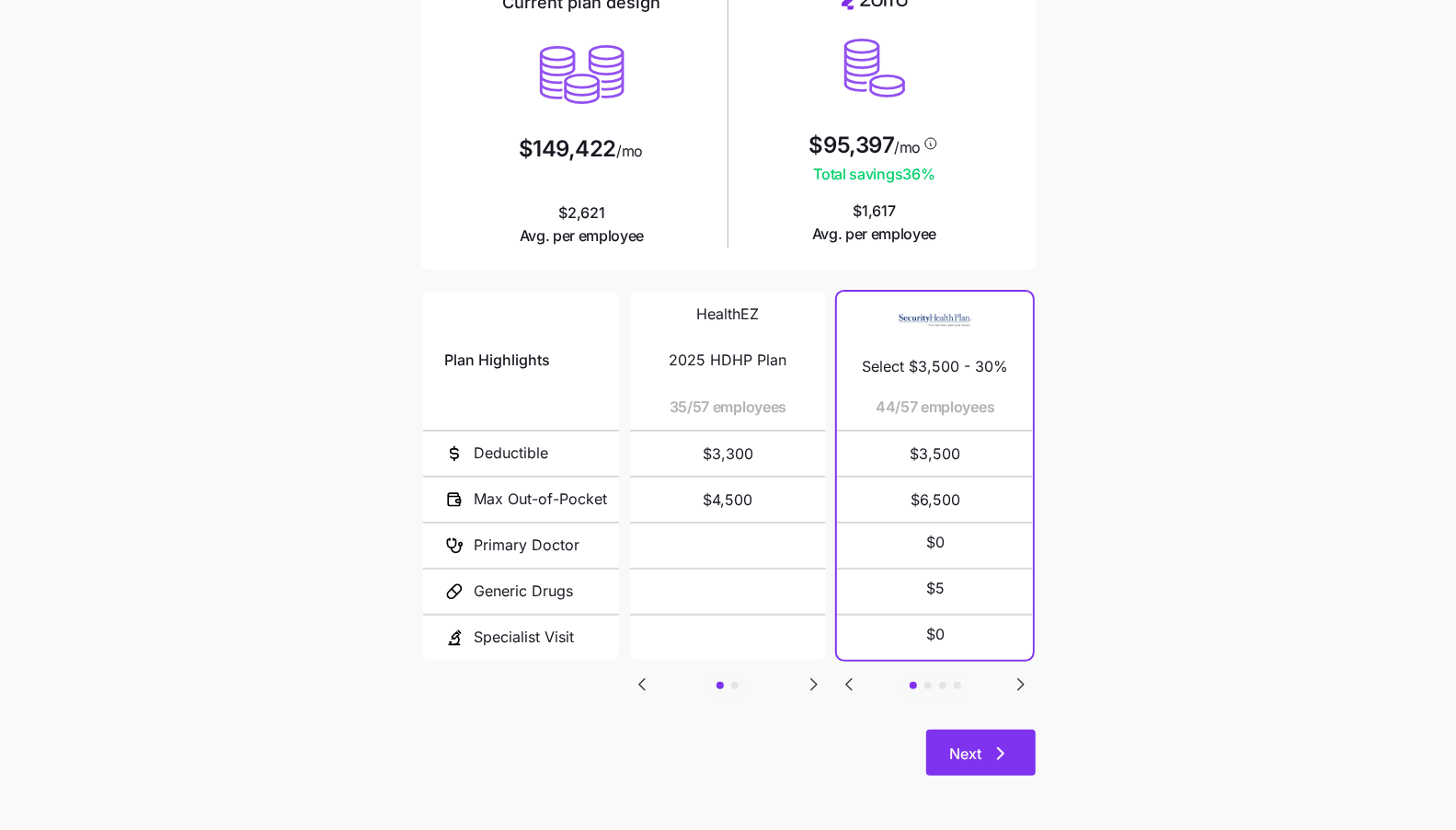 click 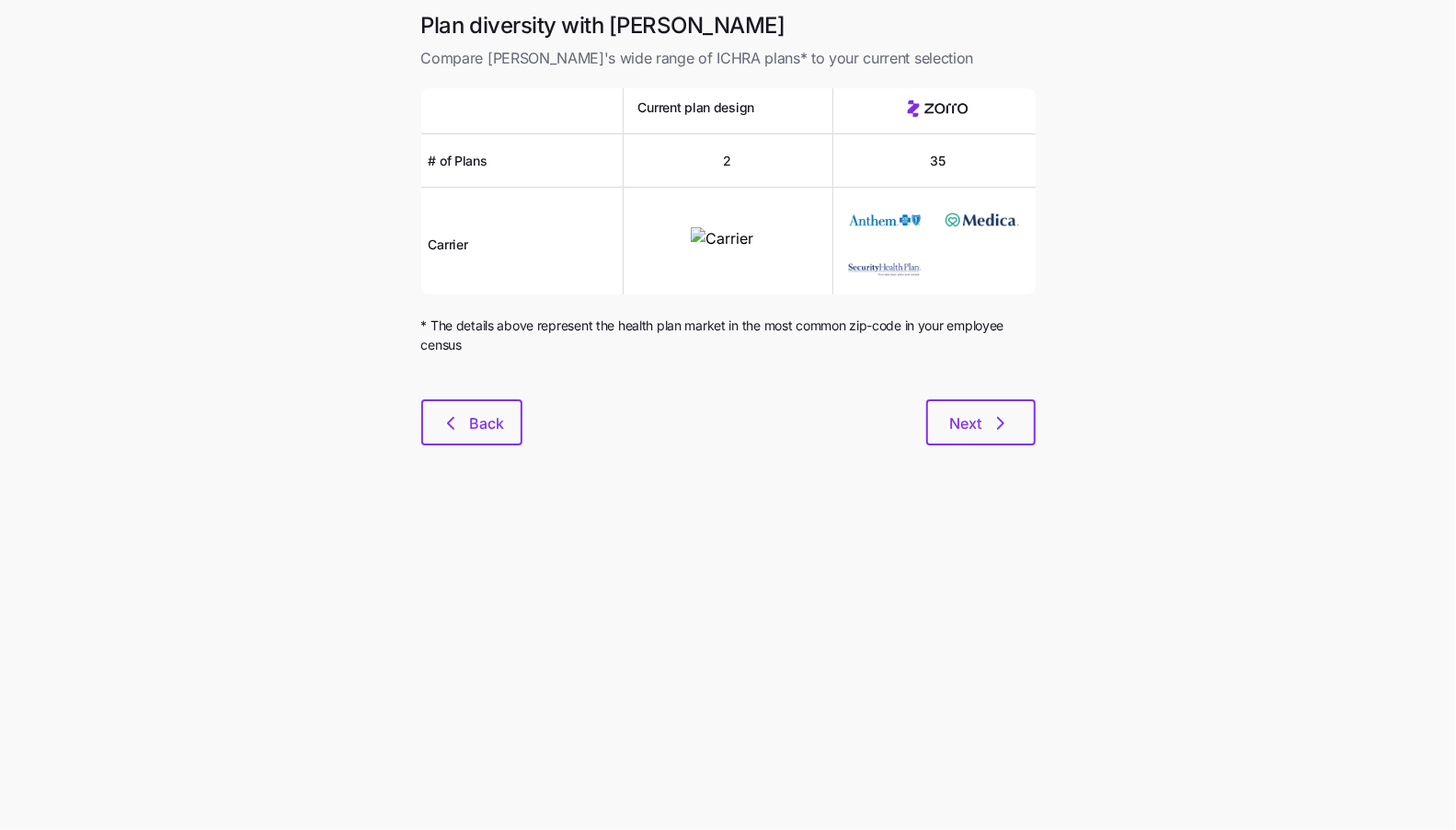 scroll, scrollTop: 0, scrollLeft: 0, axis: both 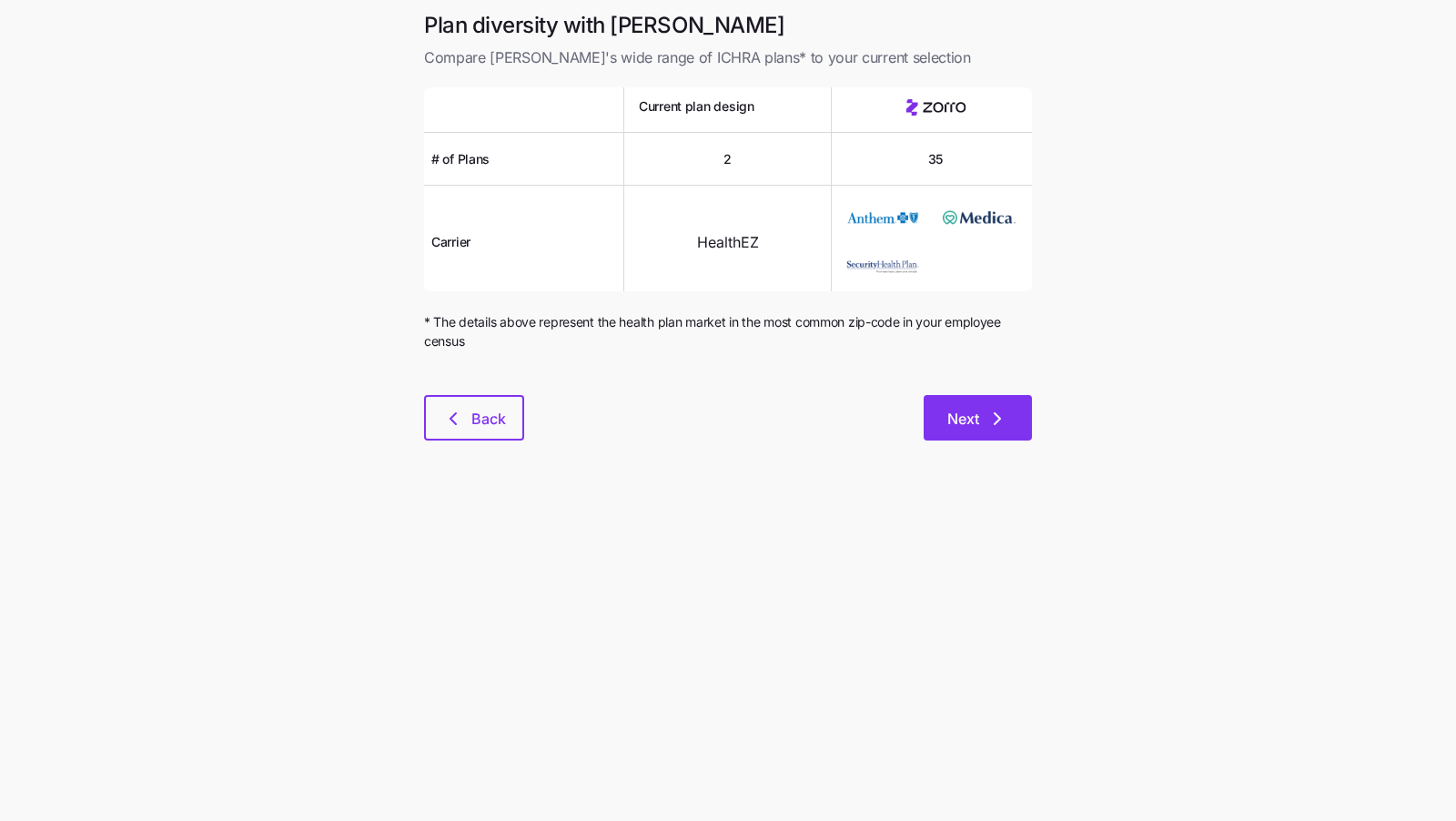 click 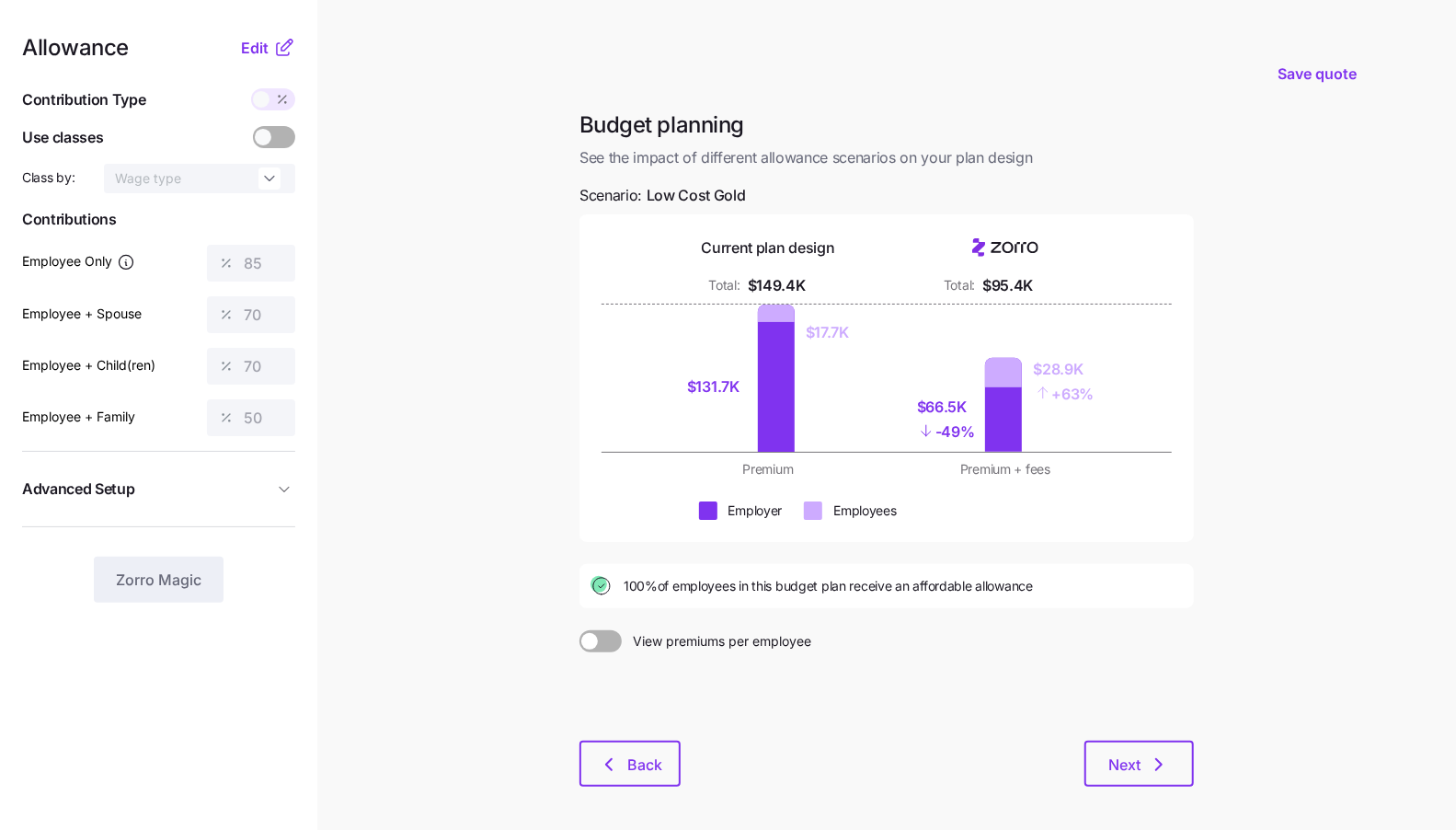 click 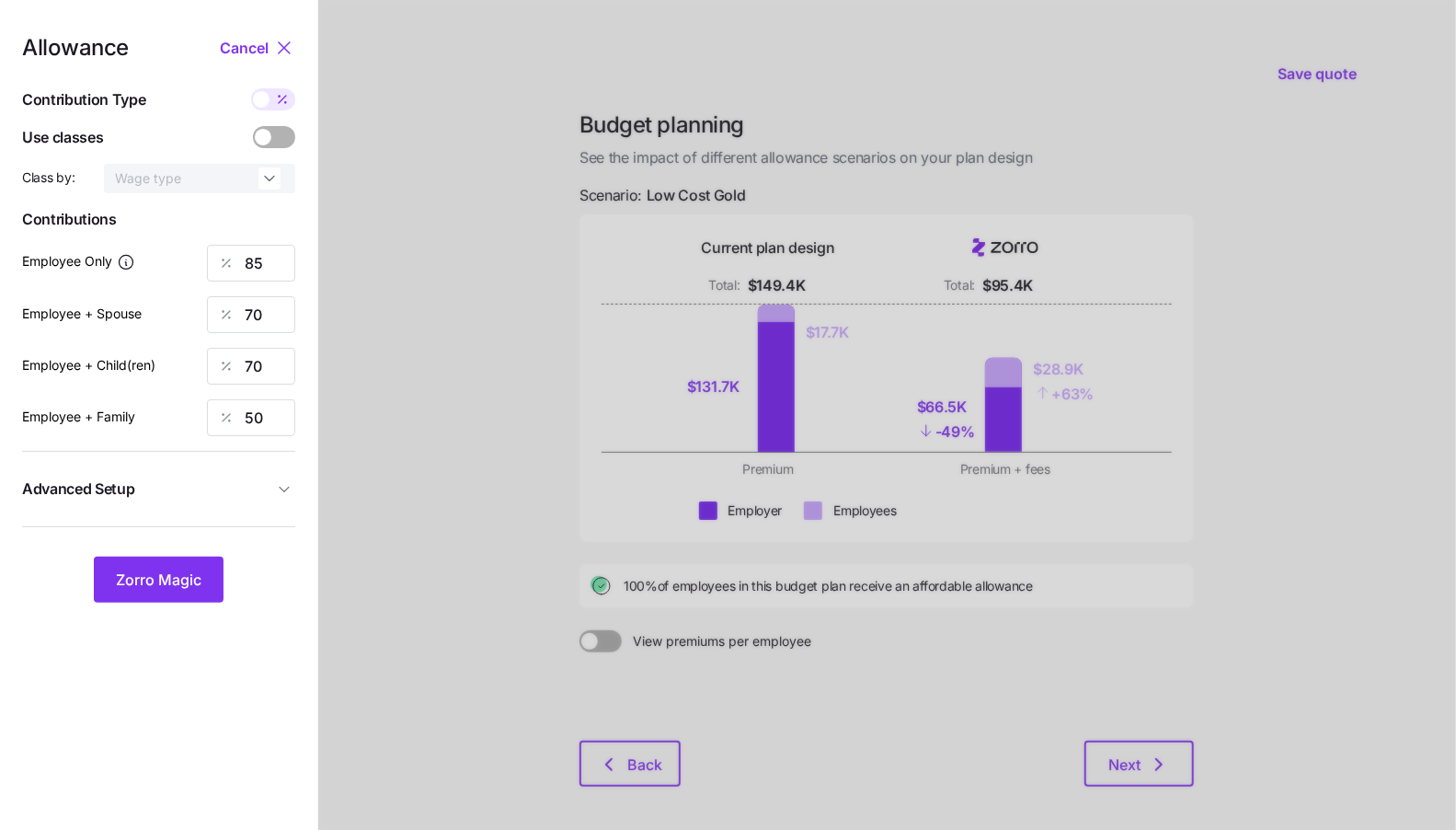 click on "Advanced Setup" at bounding box center (158, 489) 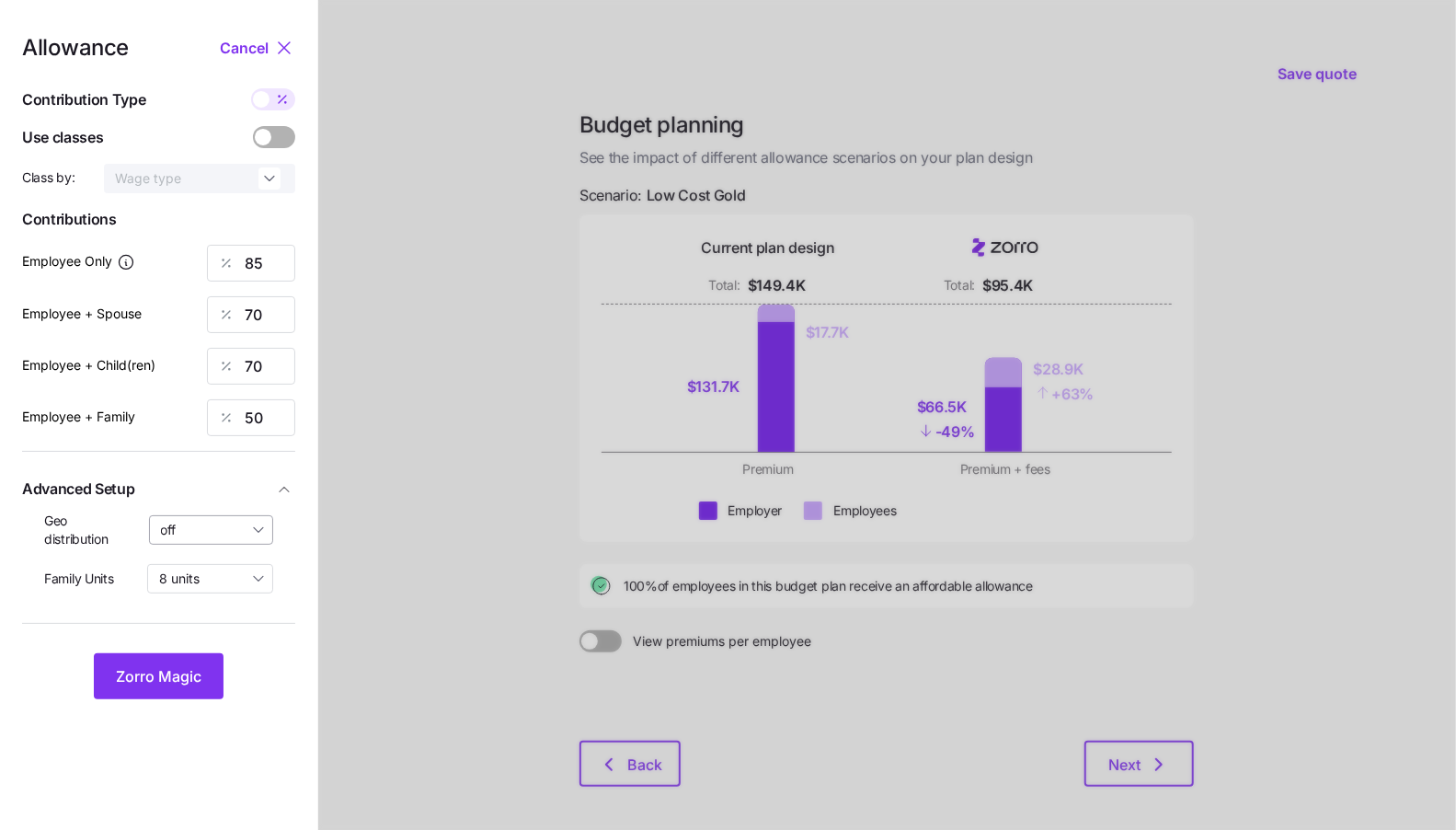 click on "off" at bounding box center (212, 530) 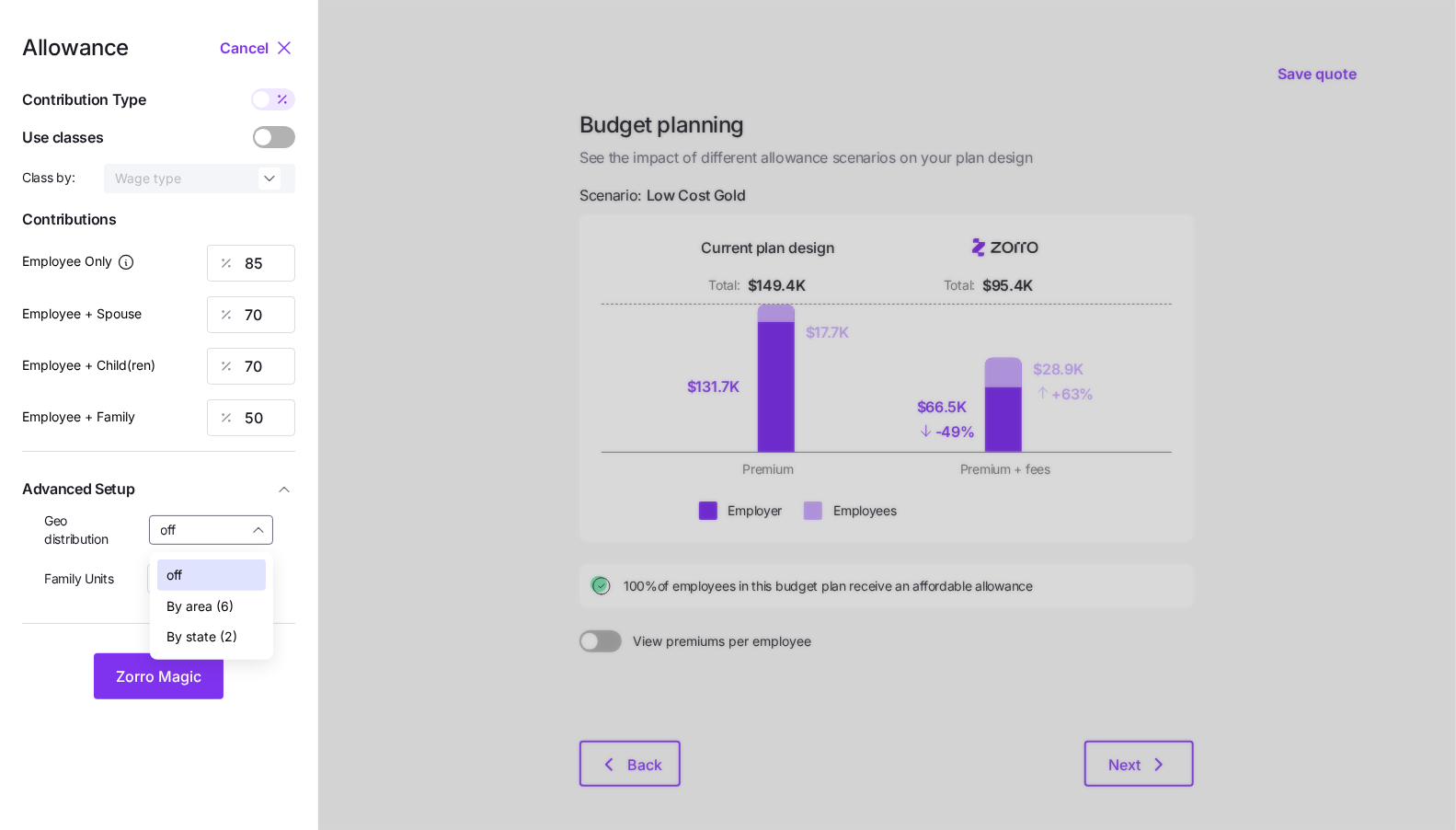 click on "By state (2)" at bounding box center (201, 637) 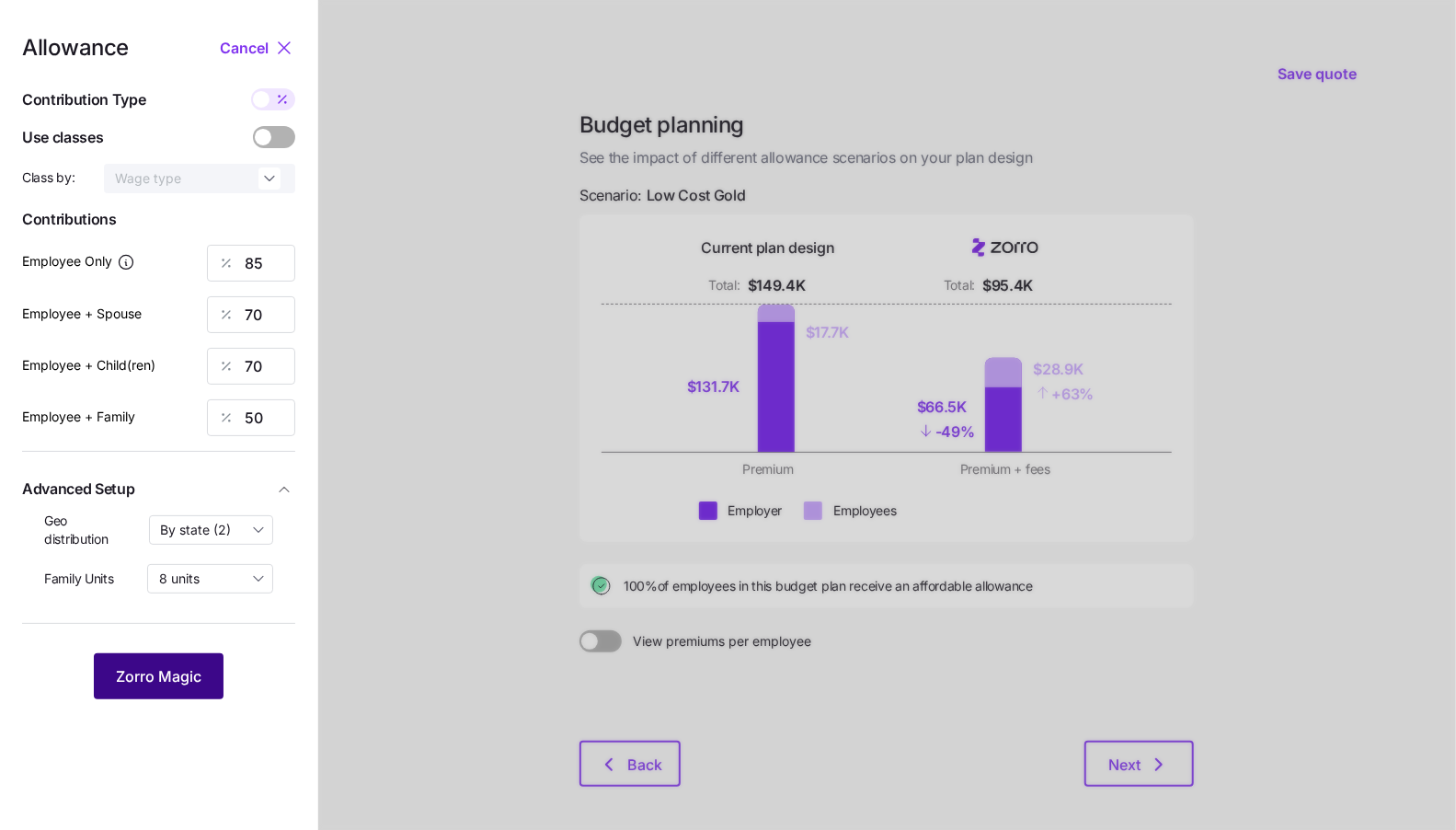click on "Zorro Magic" at bounding box center [158, 676] 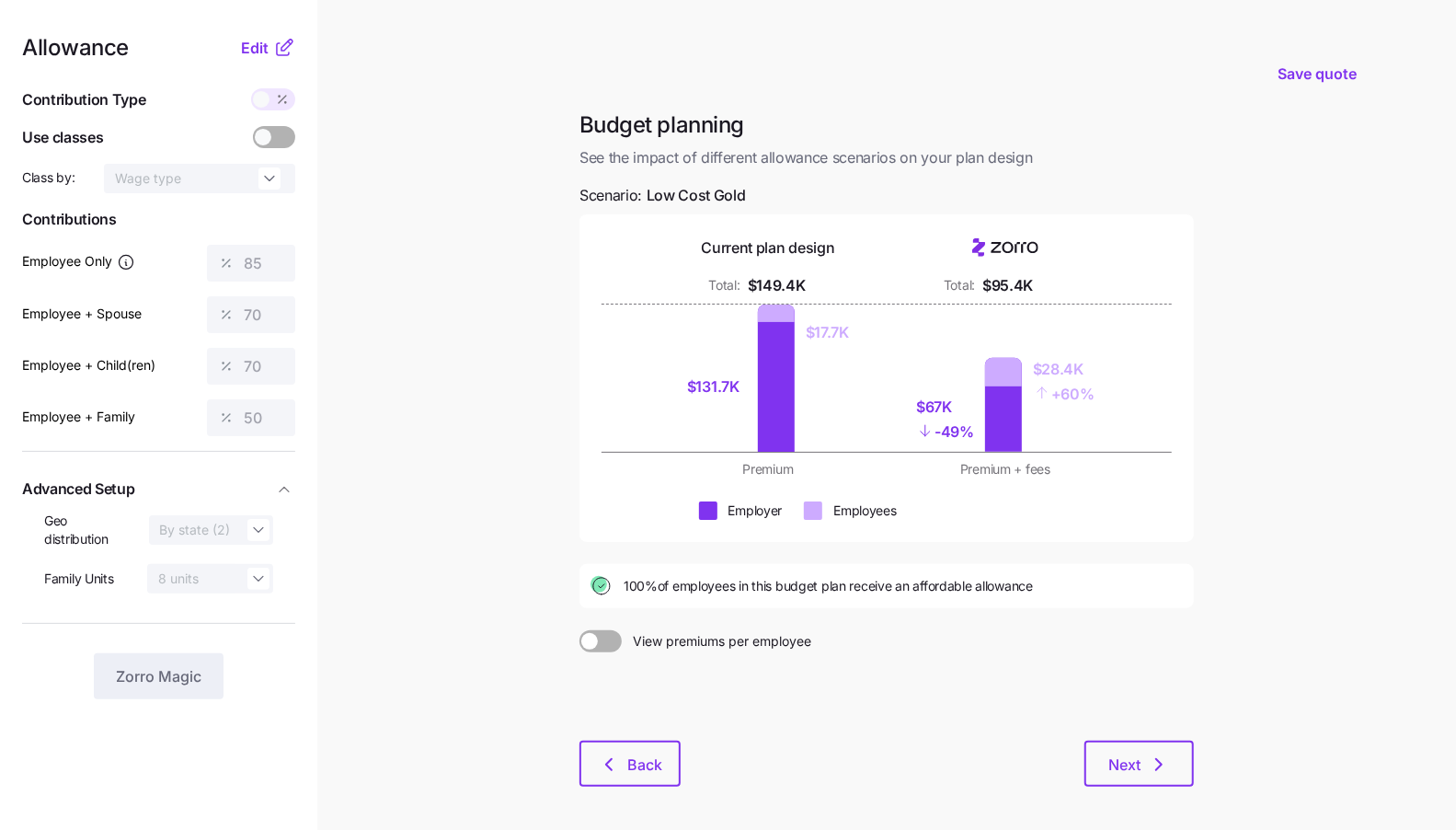 click on "Save quote Budget planning See the impact of different allowance scenarios on your plan design Scenario:   Low Cost Gold Current plan design Total: $149.4K Total: $95.4K $131.7K $17.7K $67K - 49% $28.4K + 60% Premium Premium + fees   Employer   Employees 100%  of employees in this budget plan receive an affordable allowance View premiums per employee Back Next" at bounding box center (728, 452) 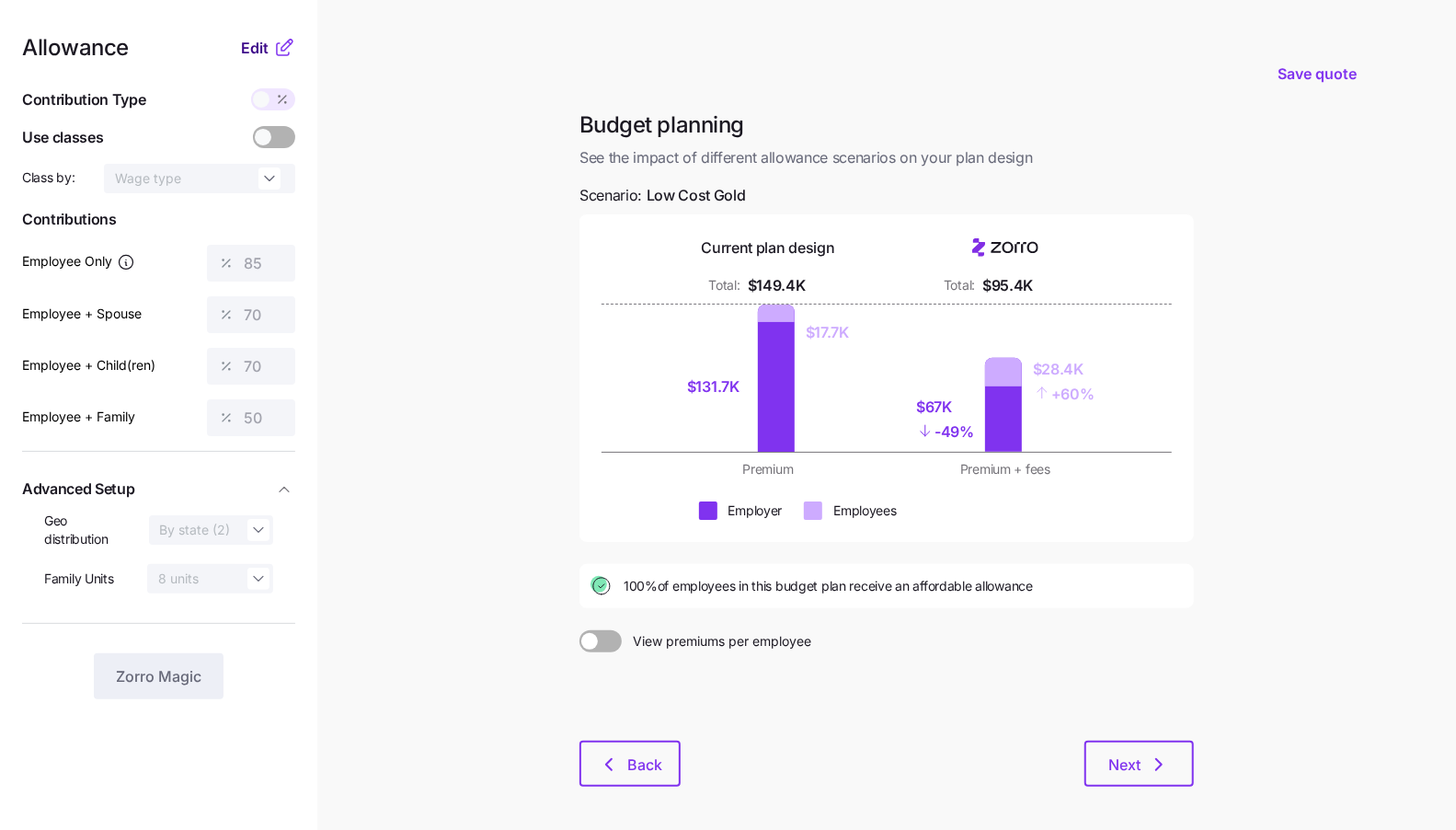 click on "Edit" at bounding box center (257, 48) 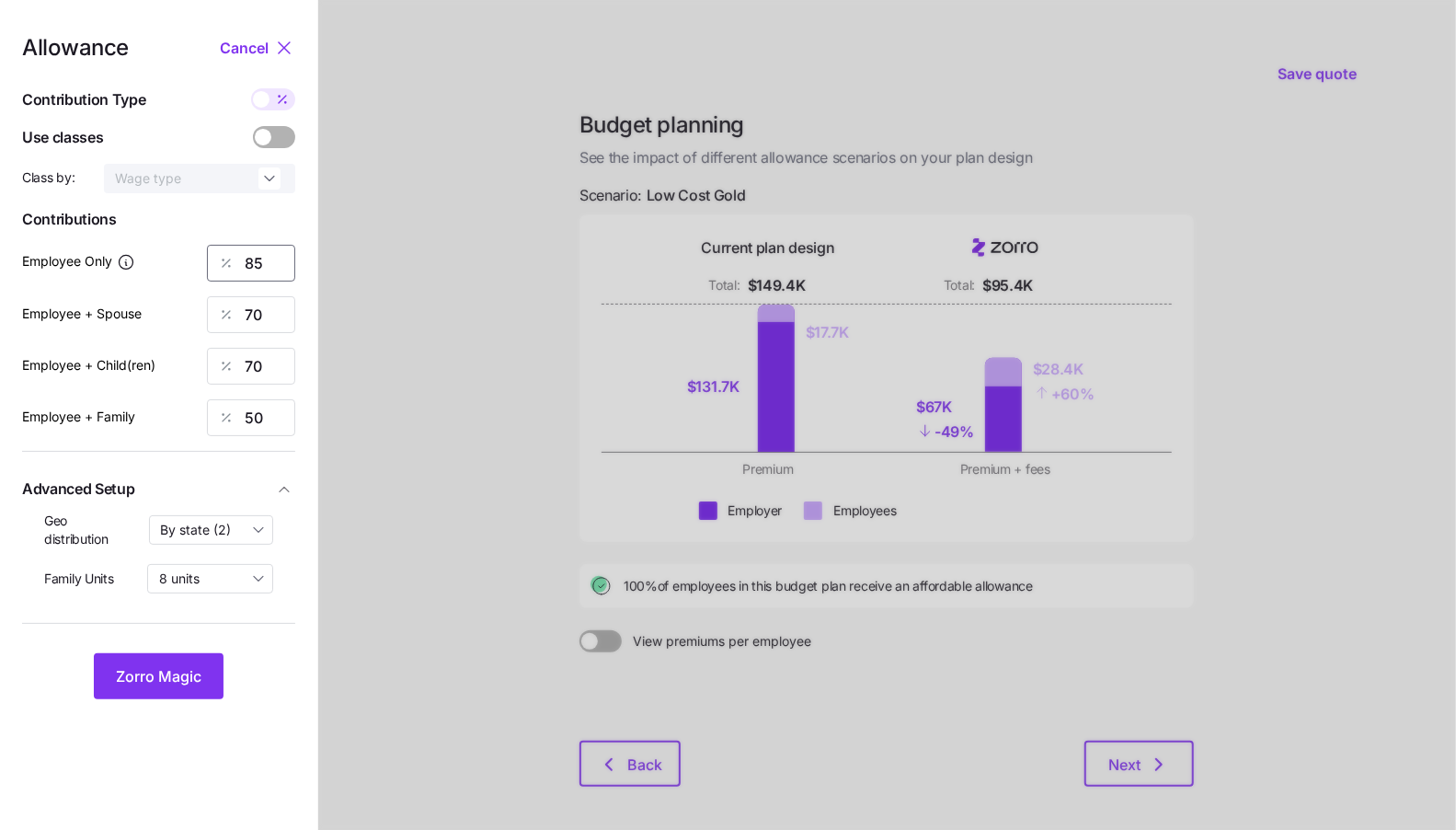 drag, startPoint x: 276, startPoint y: 251, endPoint x: 178, endPoint y: 269, distance: 99.63935 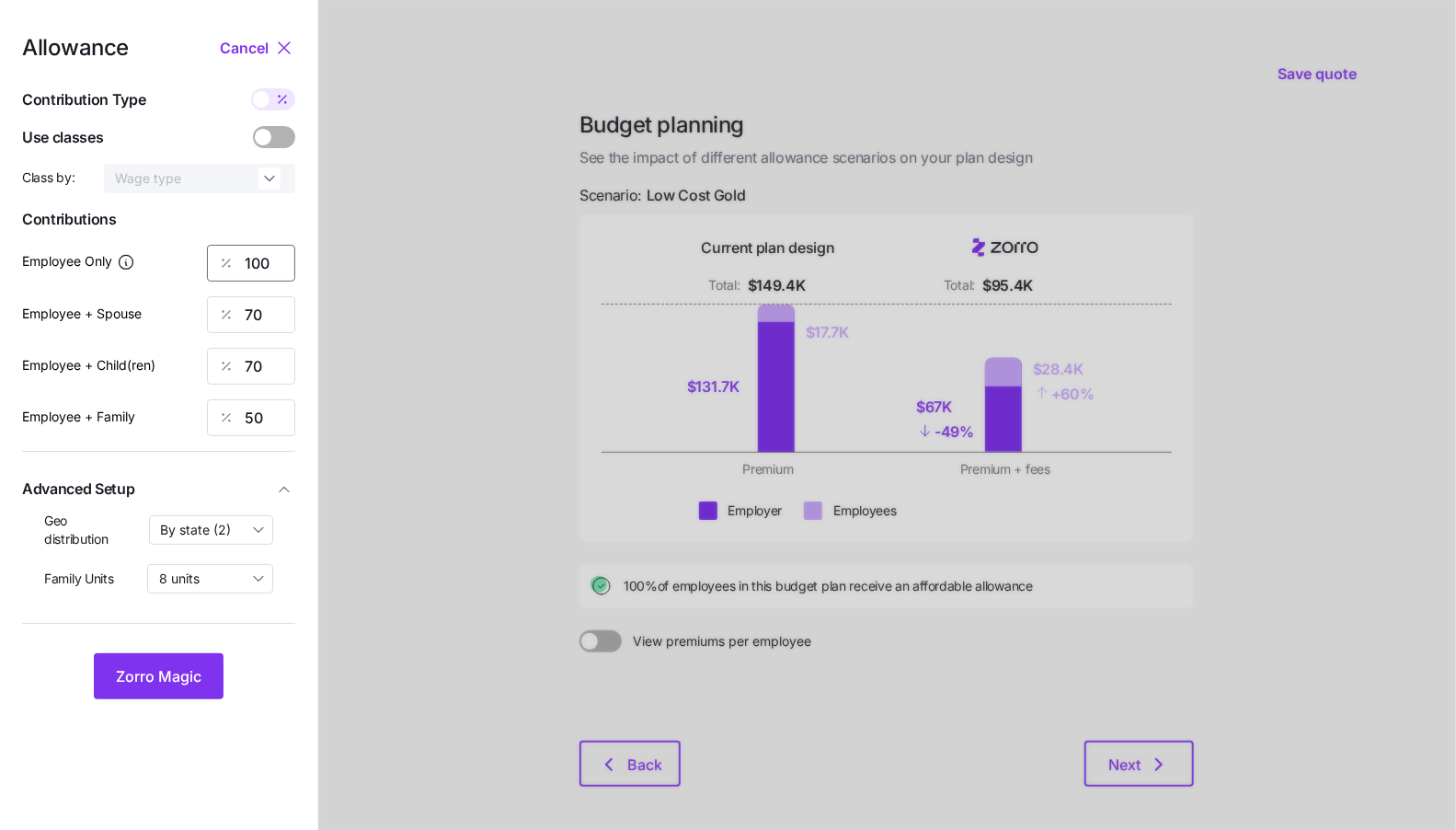 type on "100" 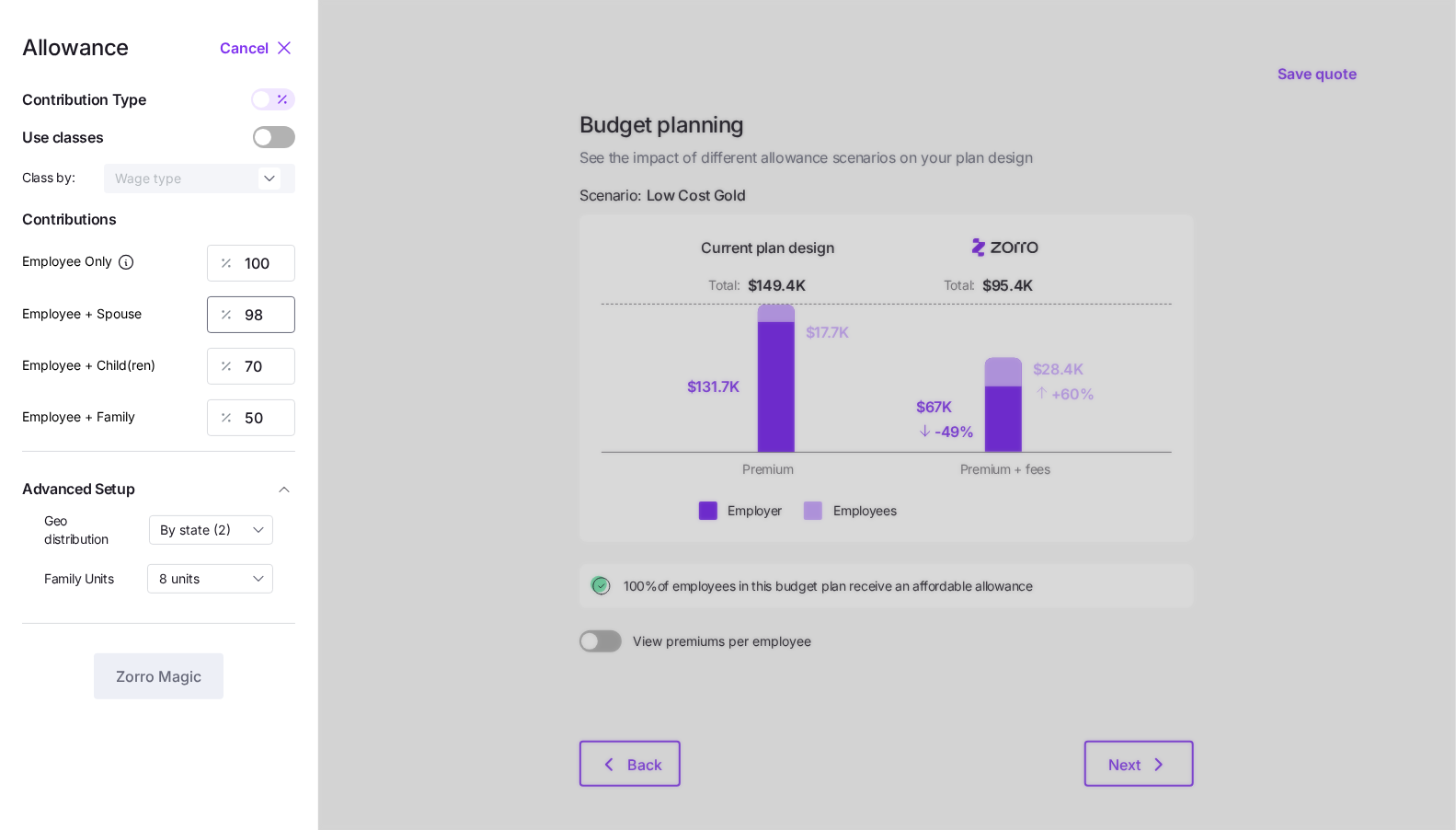 type on "9" 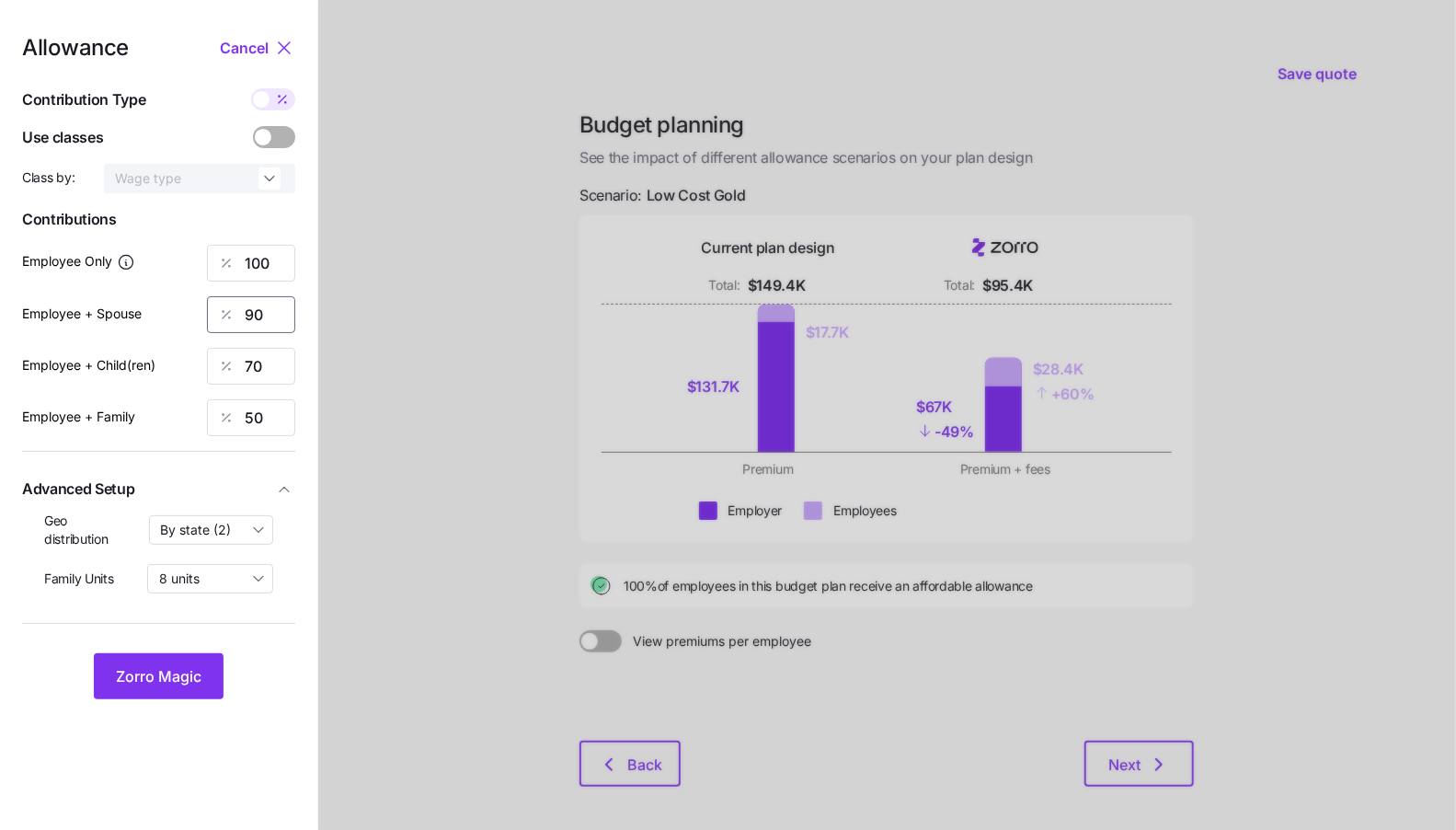 type on "90" 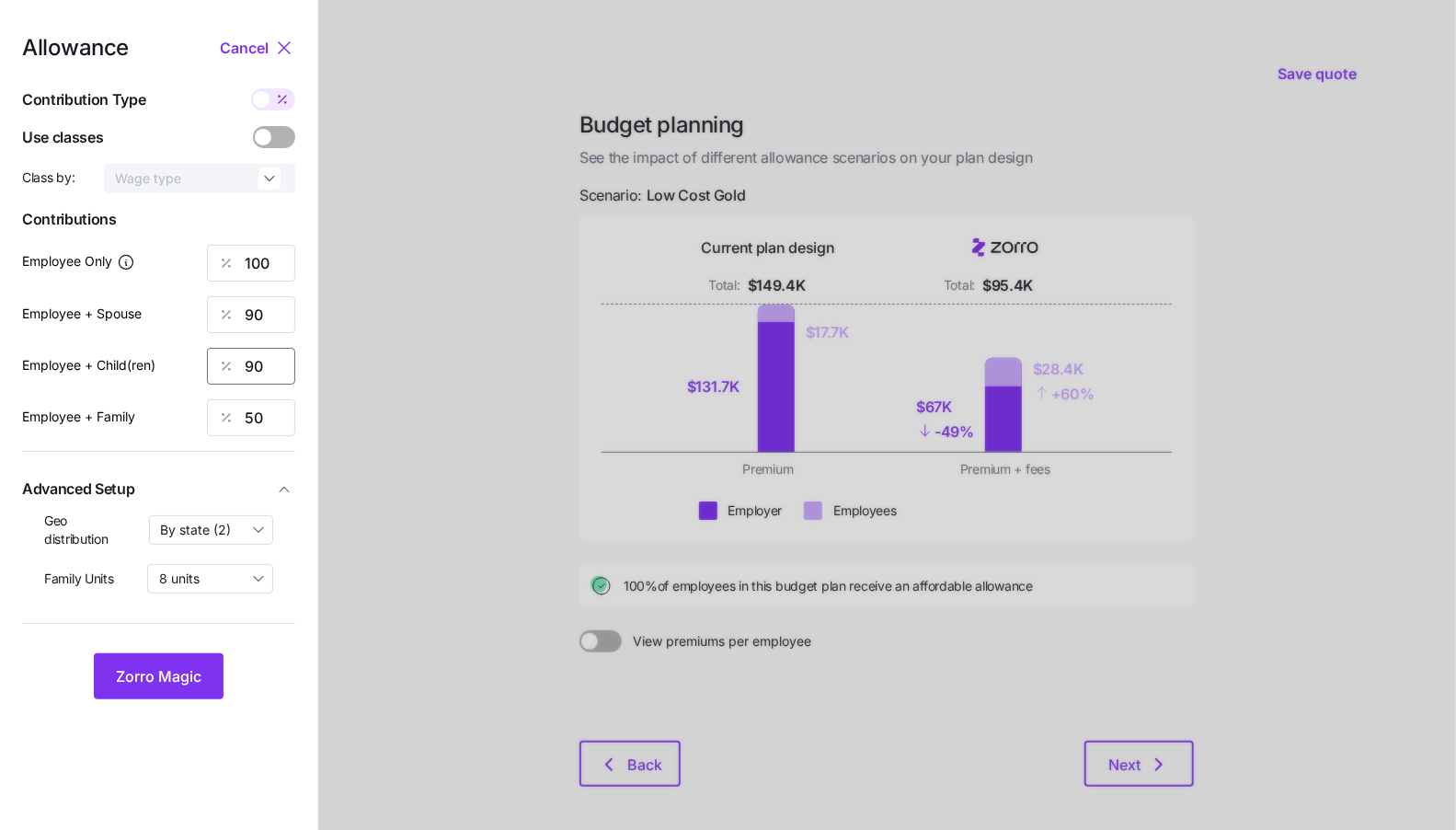 type on "90" 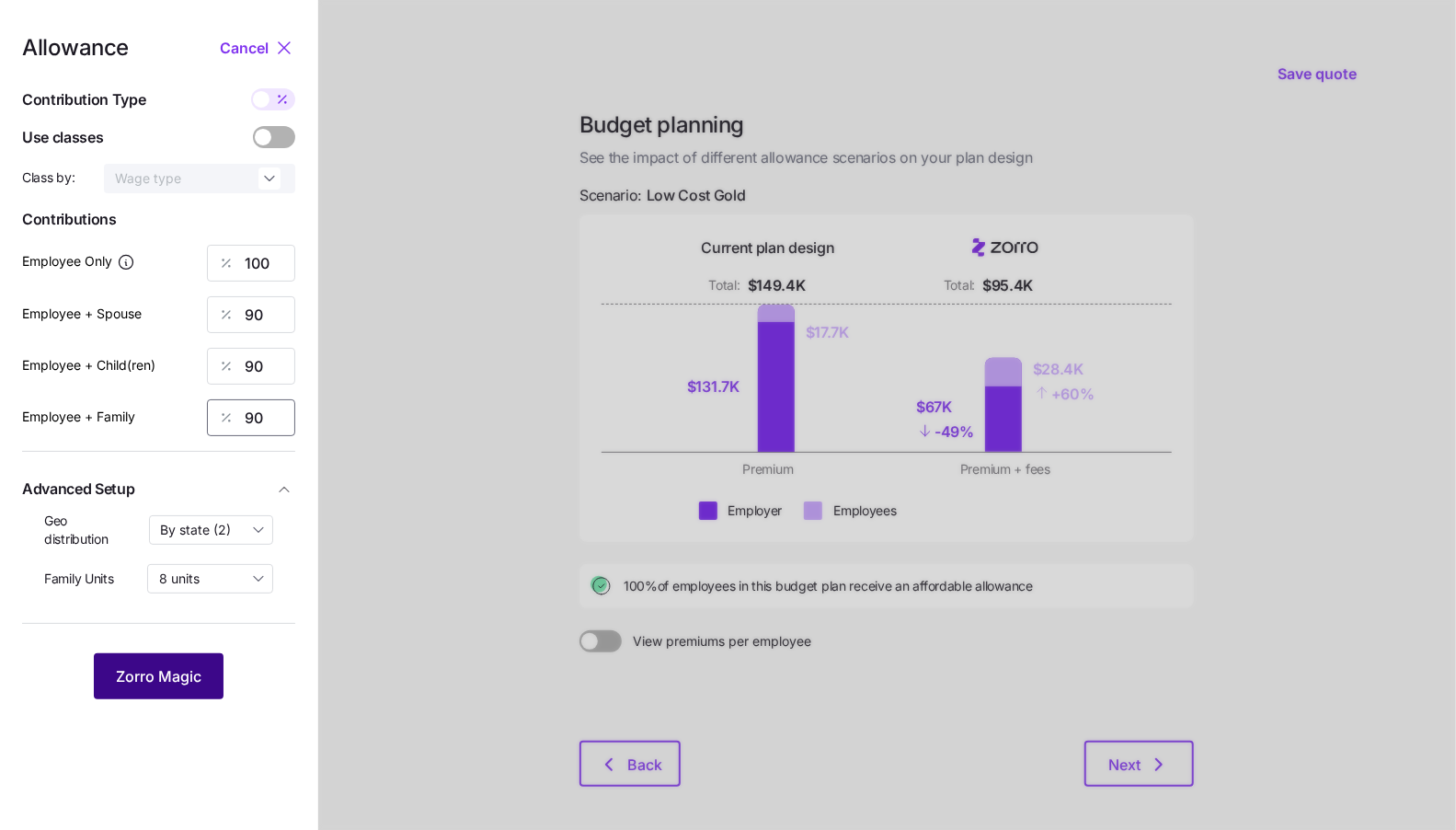 type on "90" 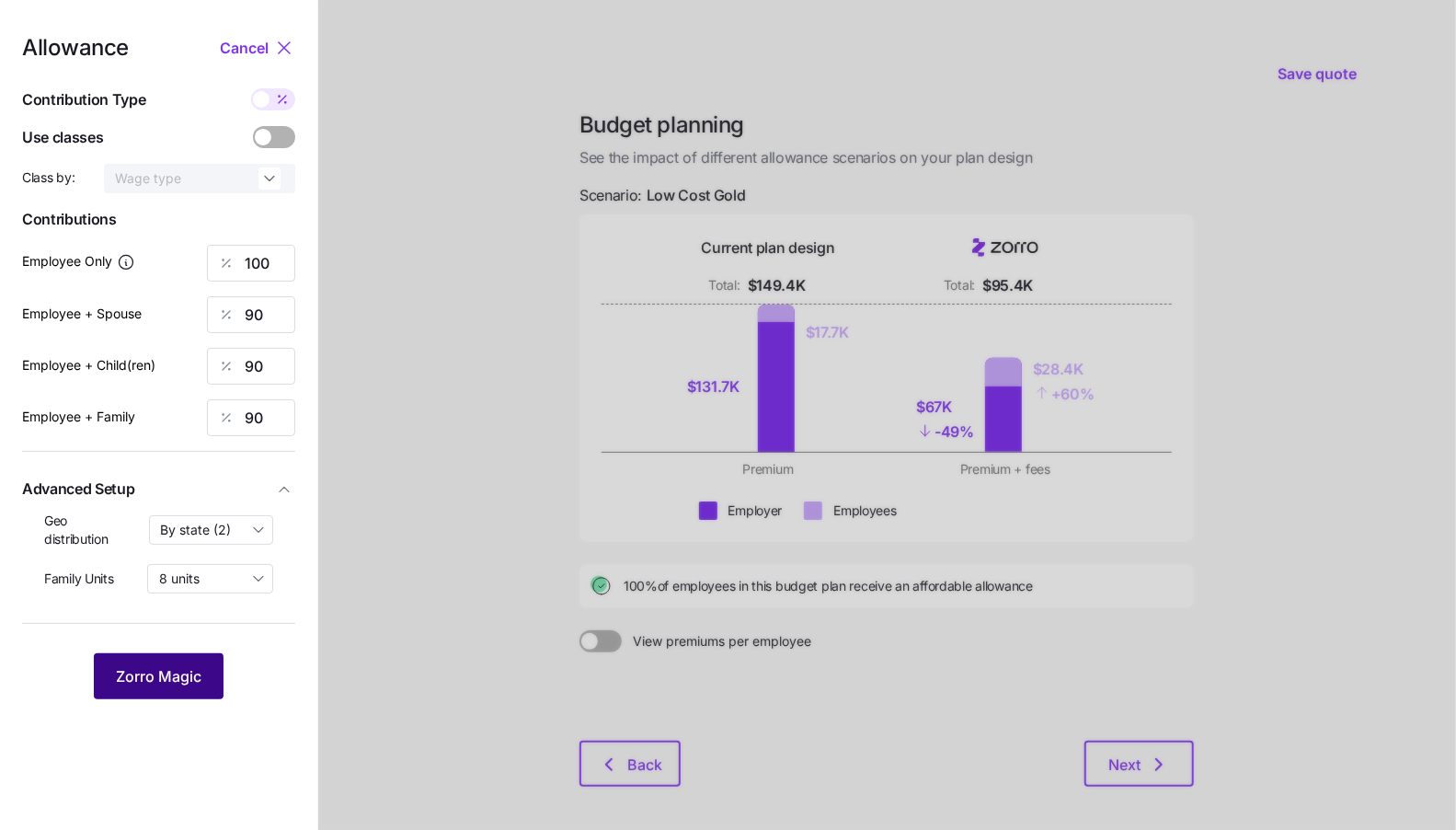 click on "Zorro Magic" at bounding box center [158, 676] 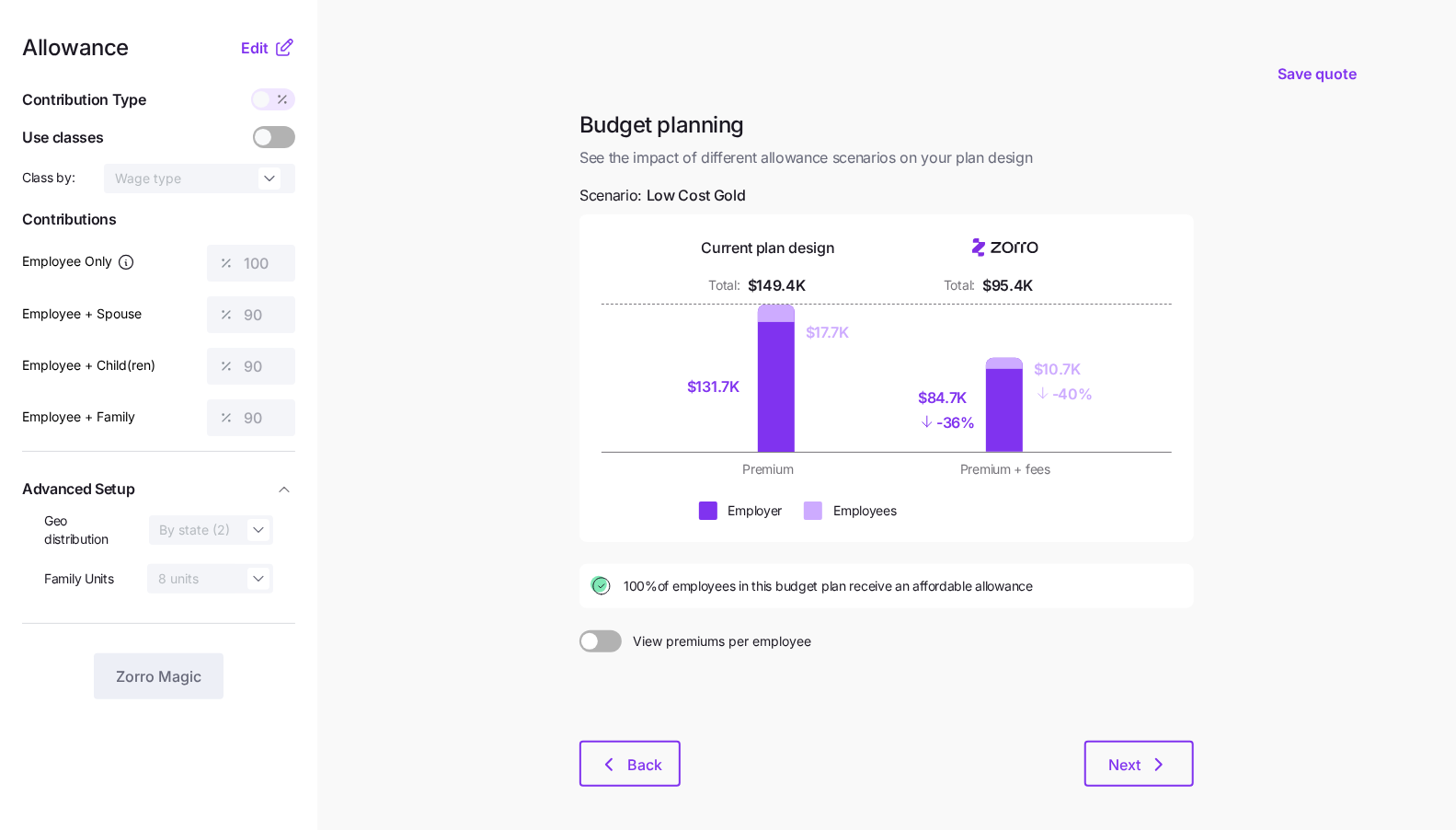 click on "Save quote Budget planning See the impact of different allowance scenarios on your plan design Scenario:   Low Cost Gold Current plan design Total: $149.4K Total: $95.4K $131.7K $17.7K $84.7K - 36% $10.7K - 40% Premium Premium + fees   Employer   Employees 100%  of employees in this budget plan receive an affordable allowance View premiums per employee Back Next" at bounding box center (728, 452) 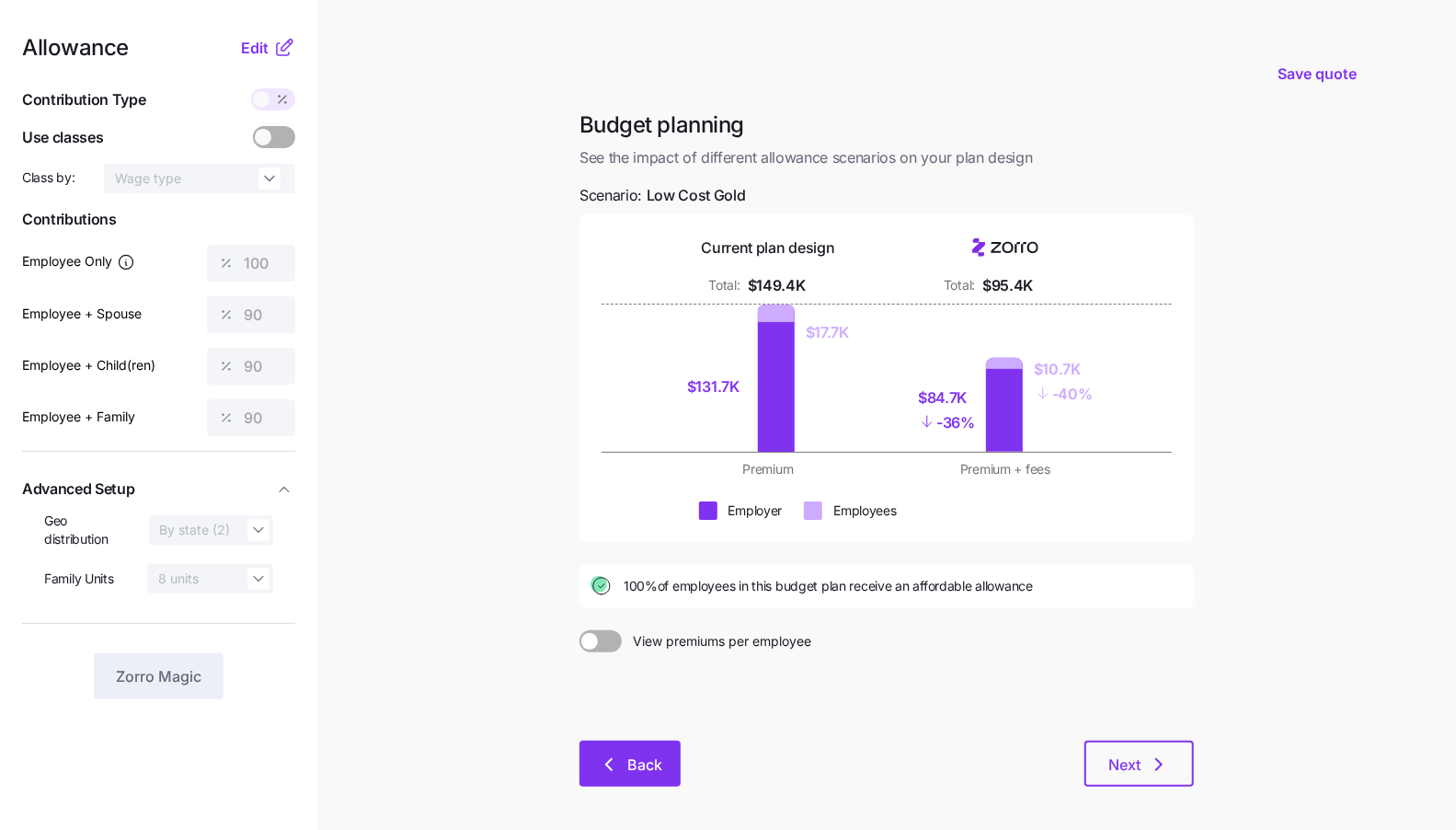 click on "Back" at bounding box center (645, 765) 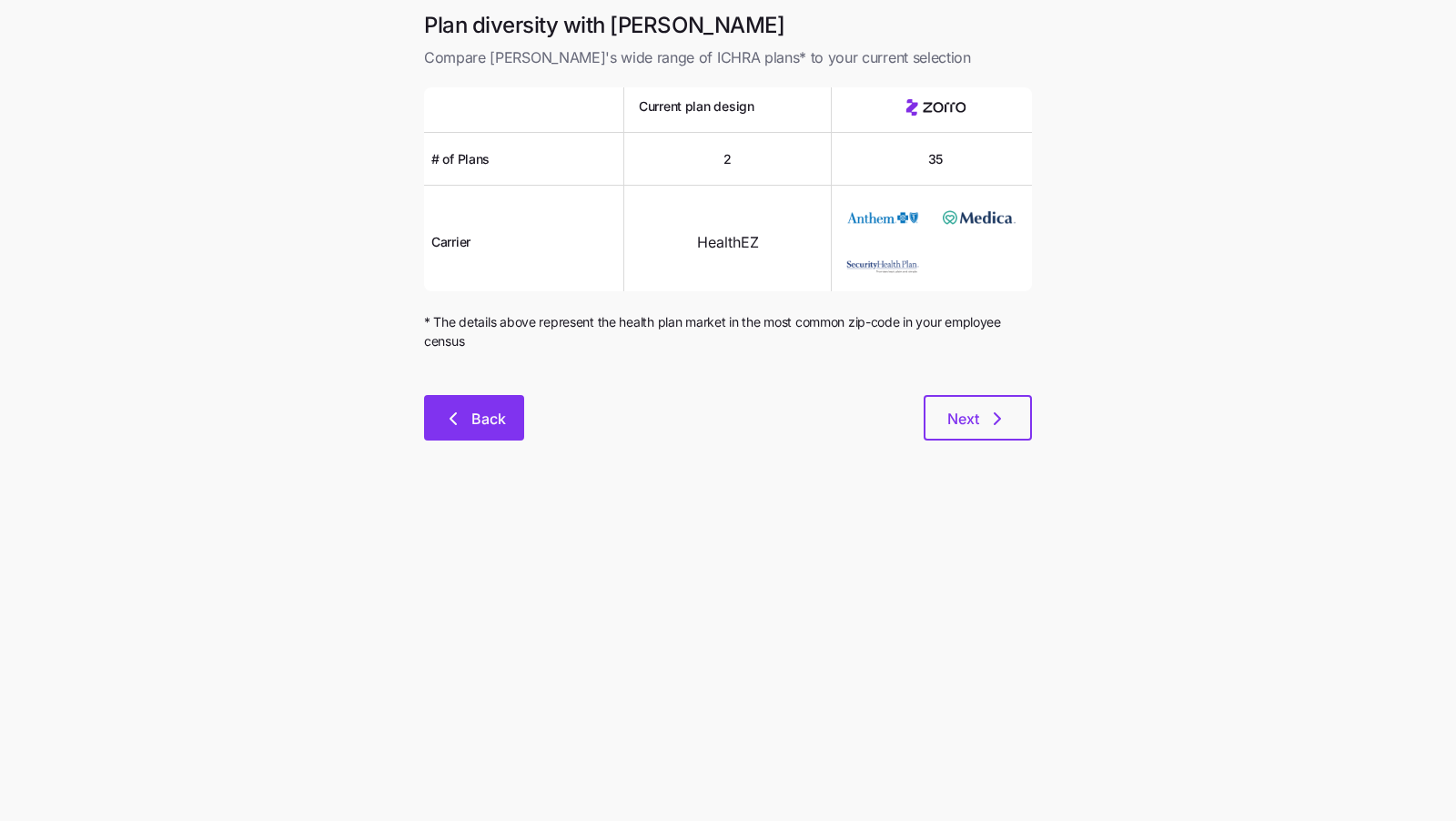 click on "Back" at bounding box center (474, 418) 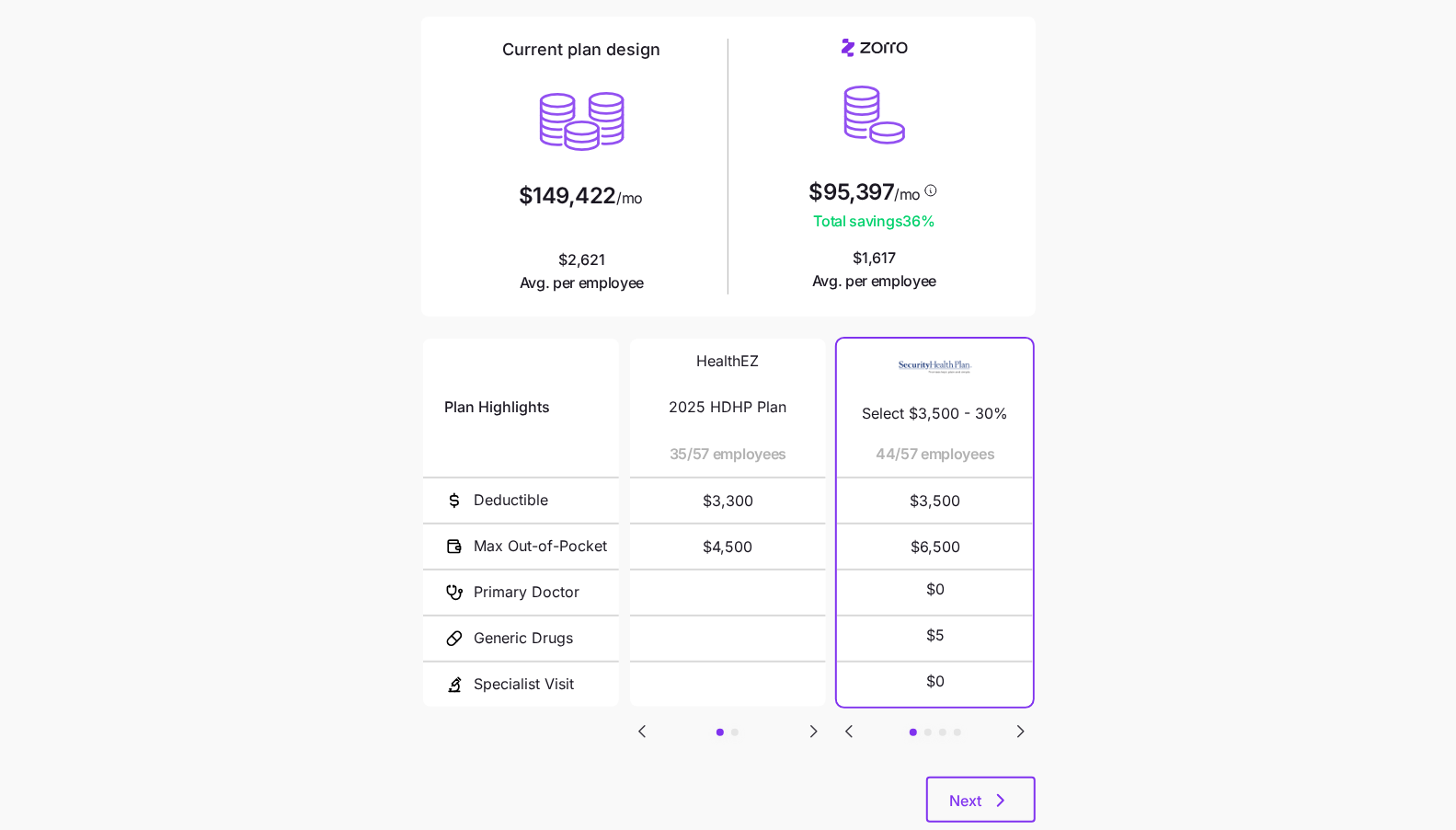 scroll, scrollTop: 174, scrollLeft: 0, axis: vertical 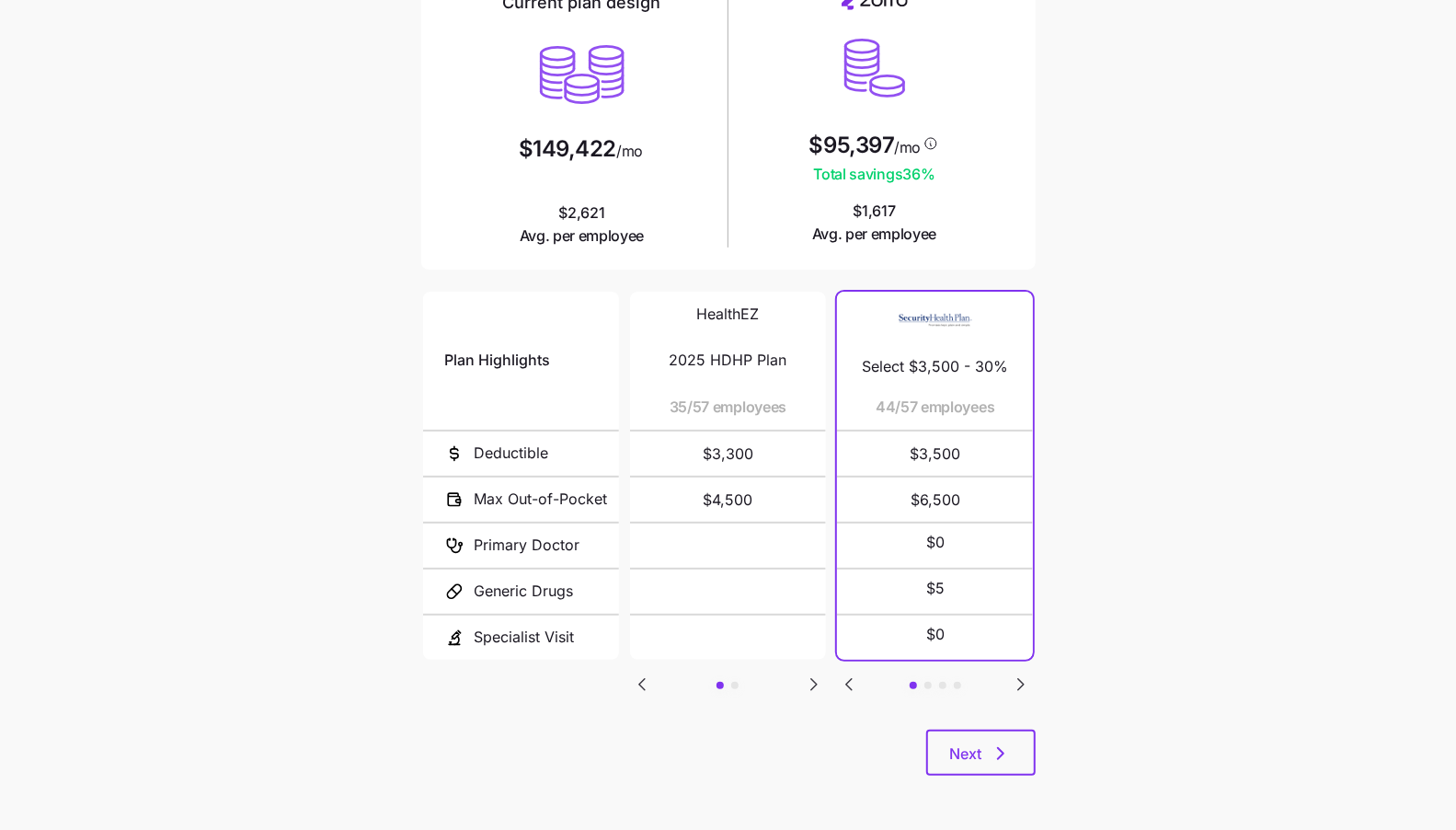 click 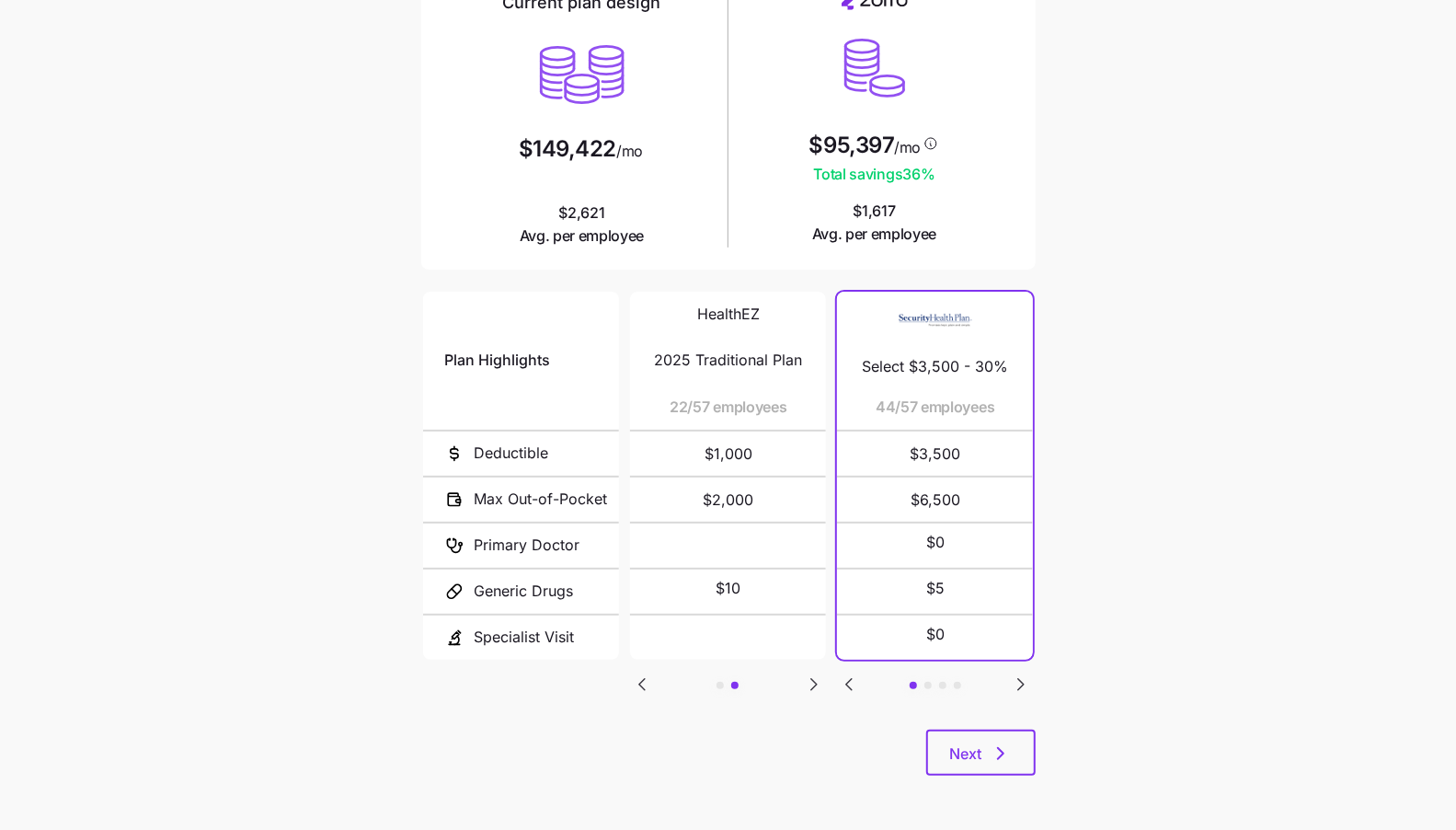 click 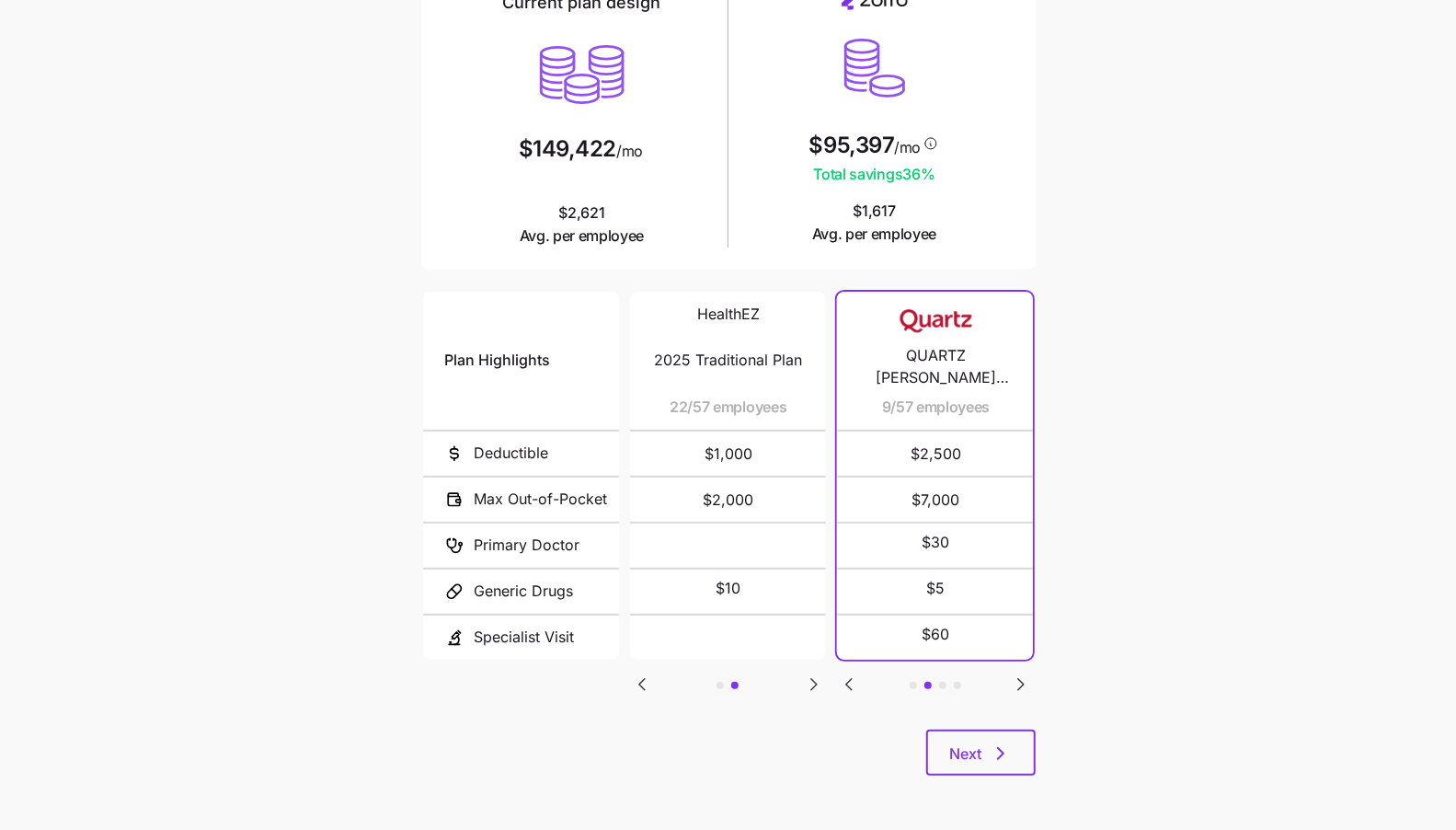 click 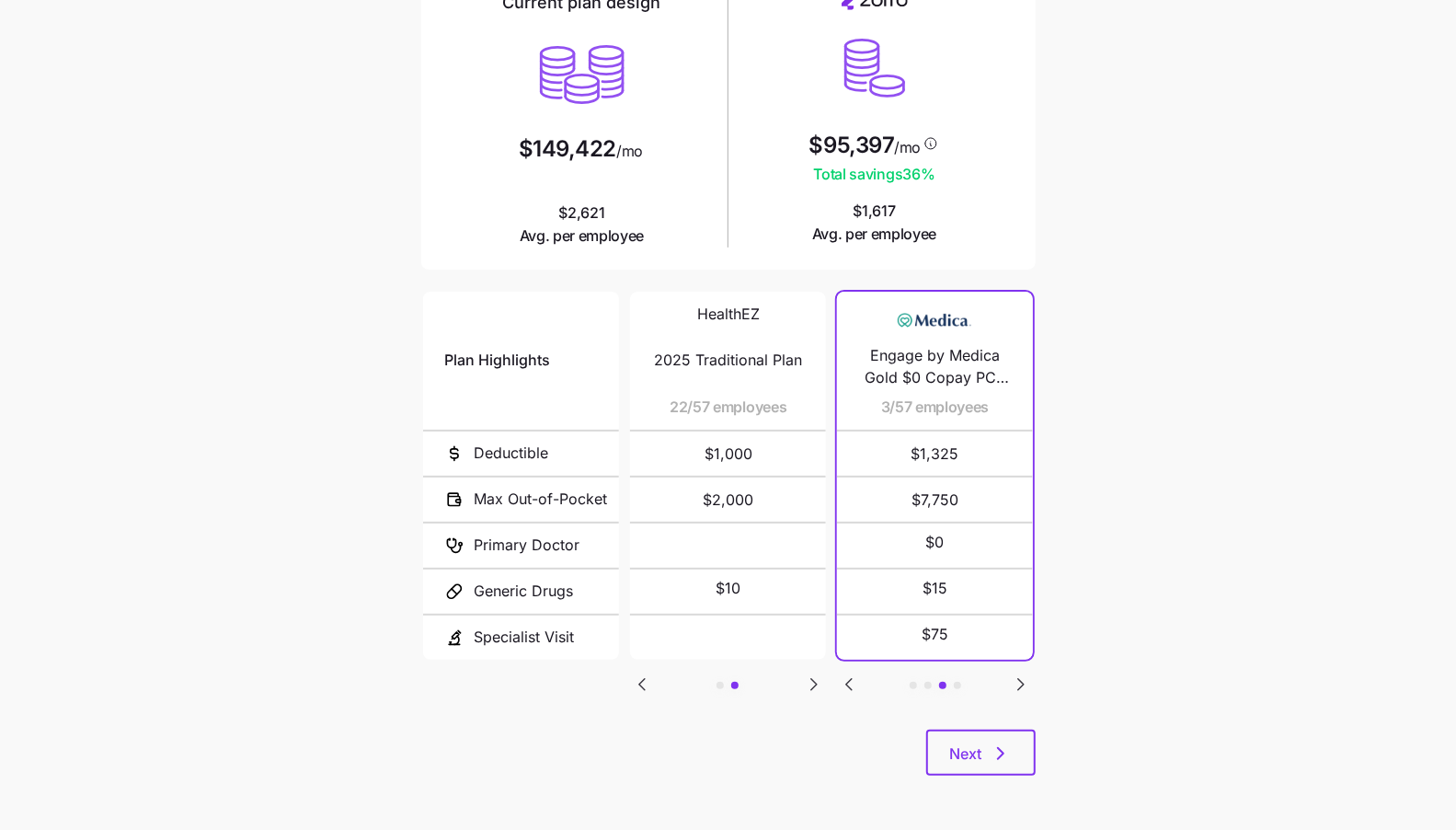 click 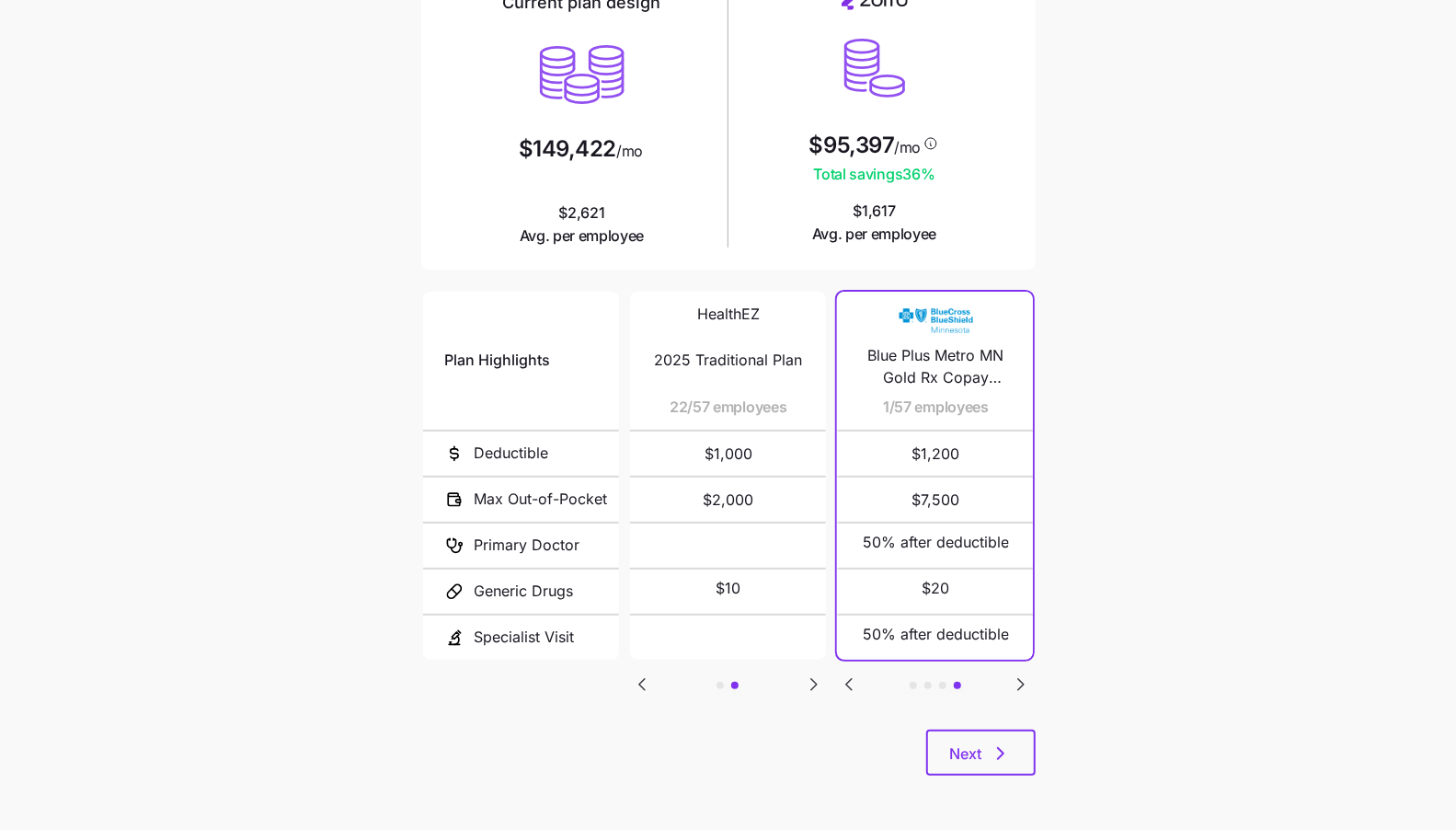 click 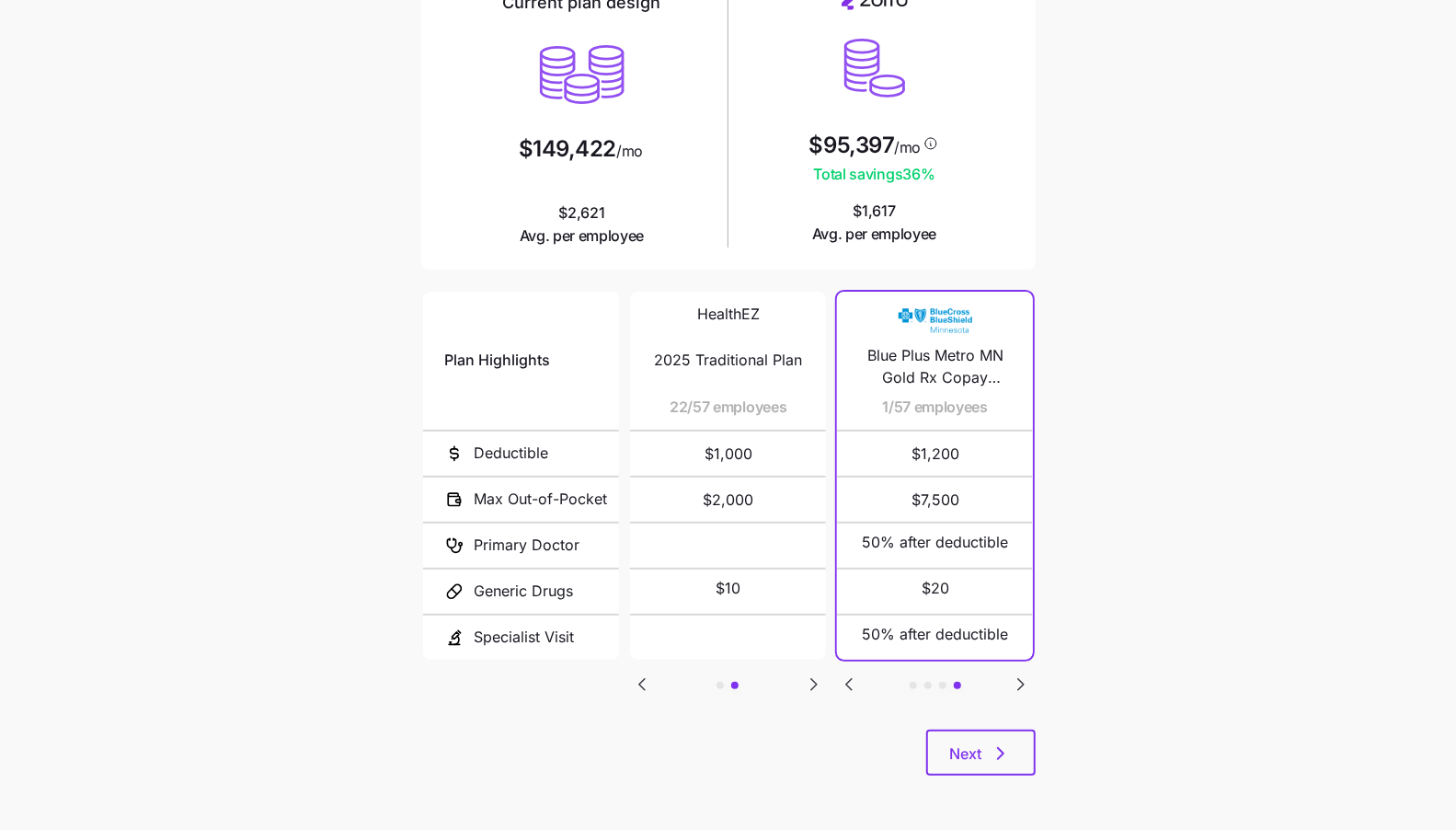 click 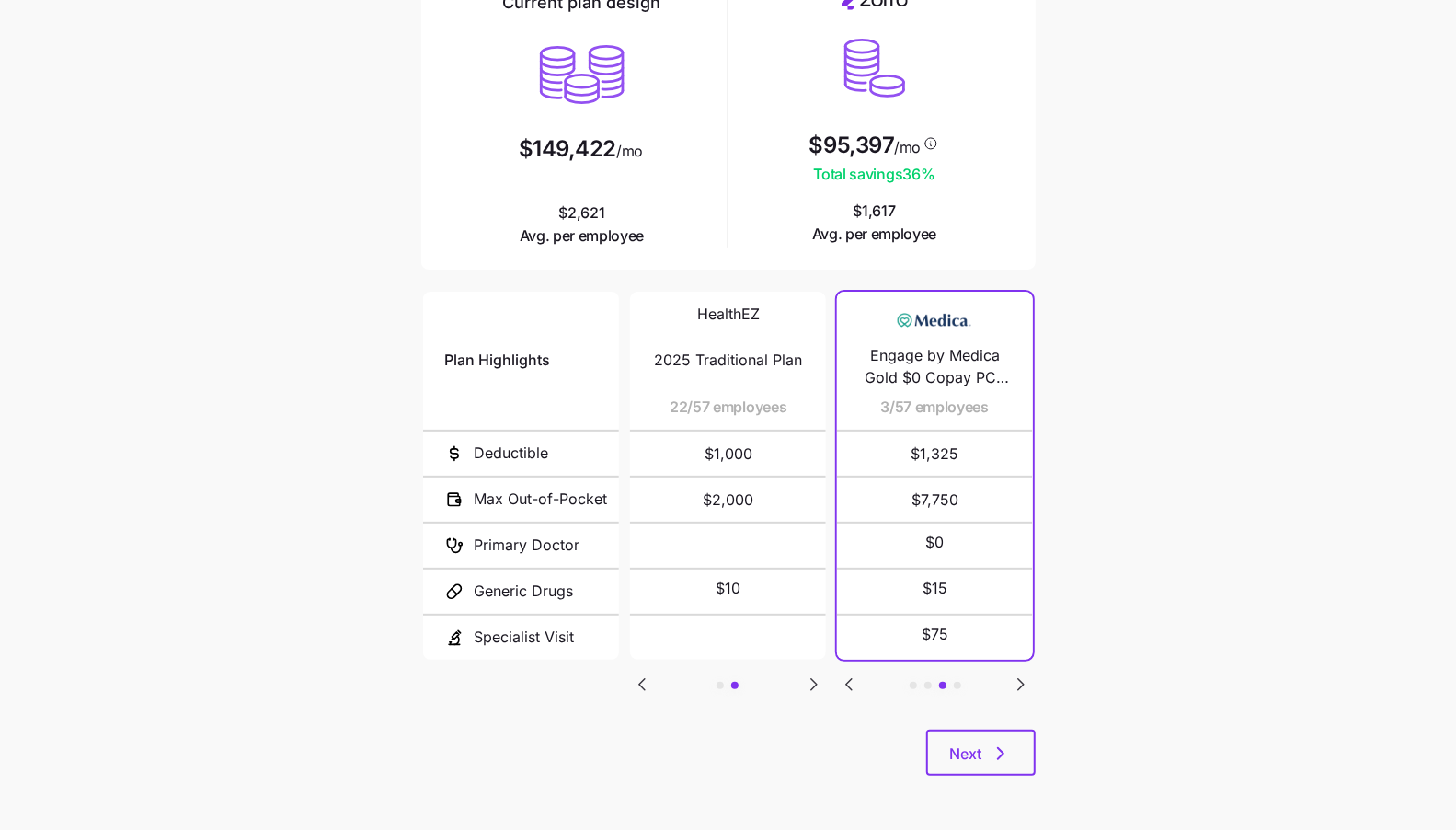 click 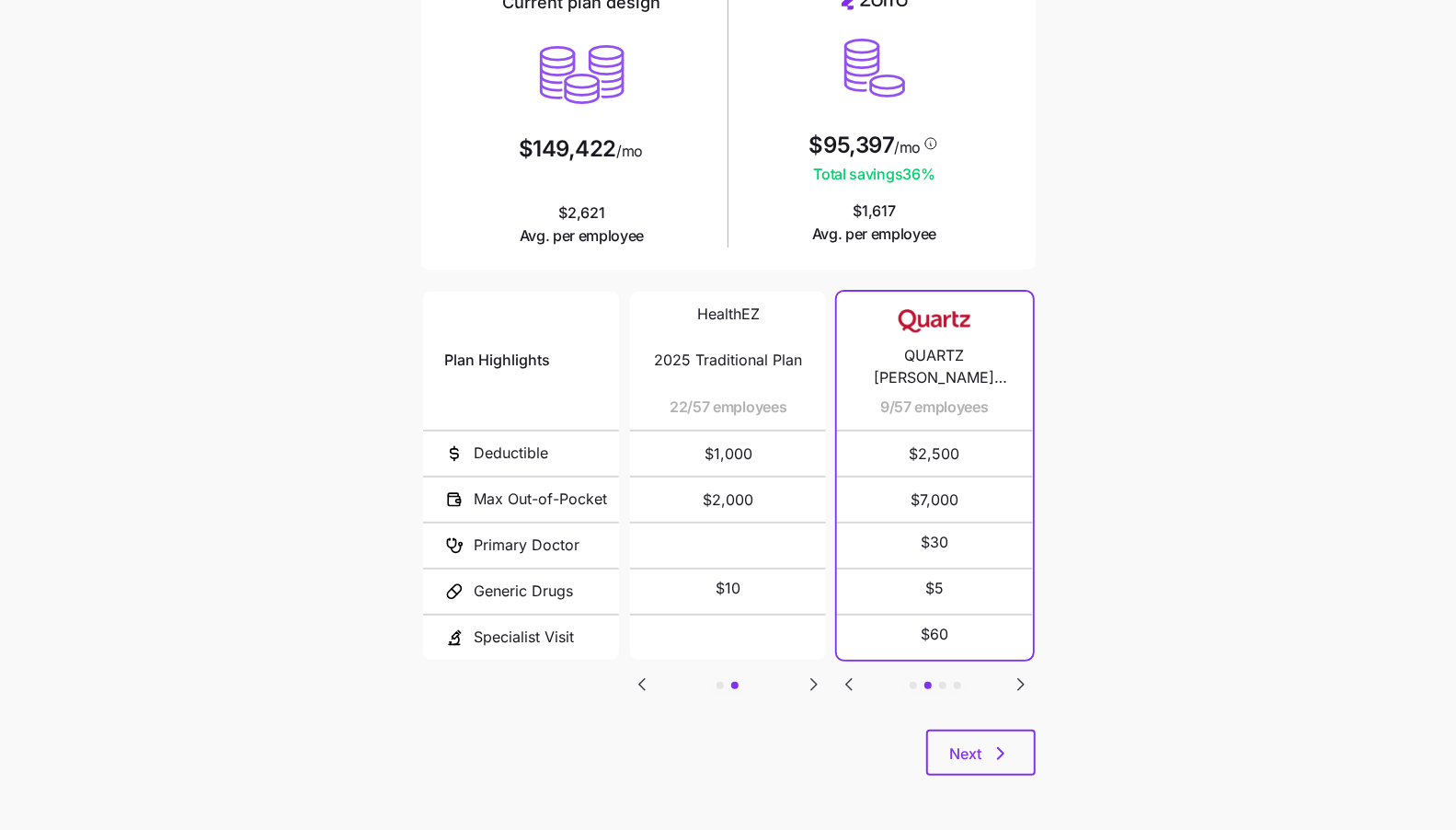 click 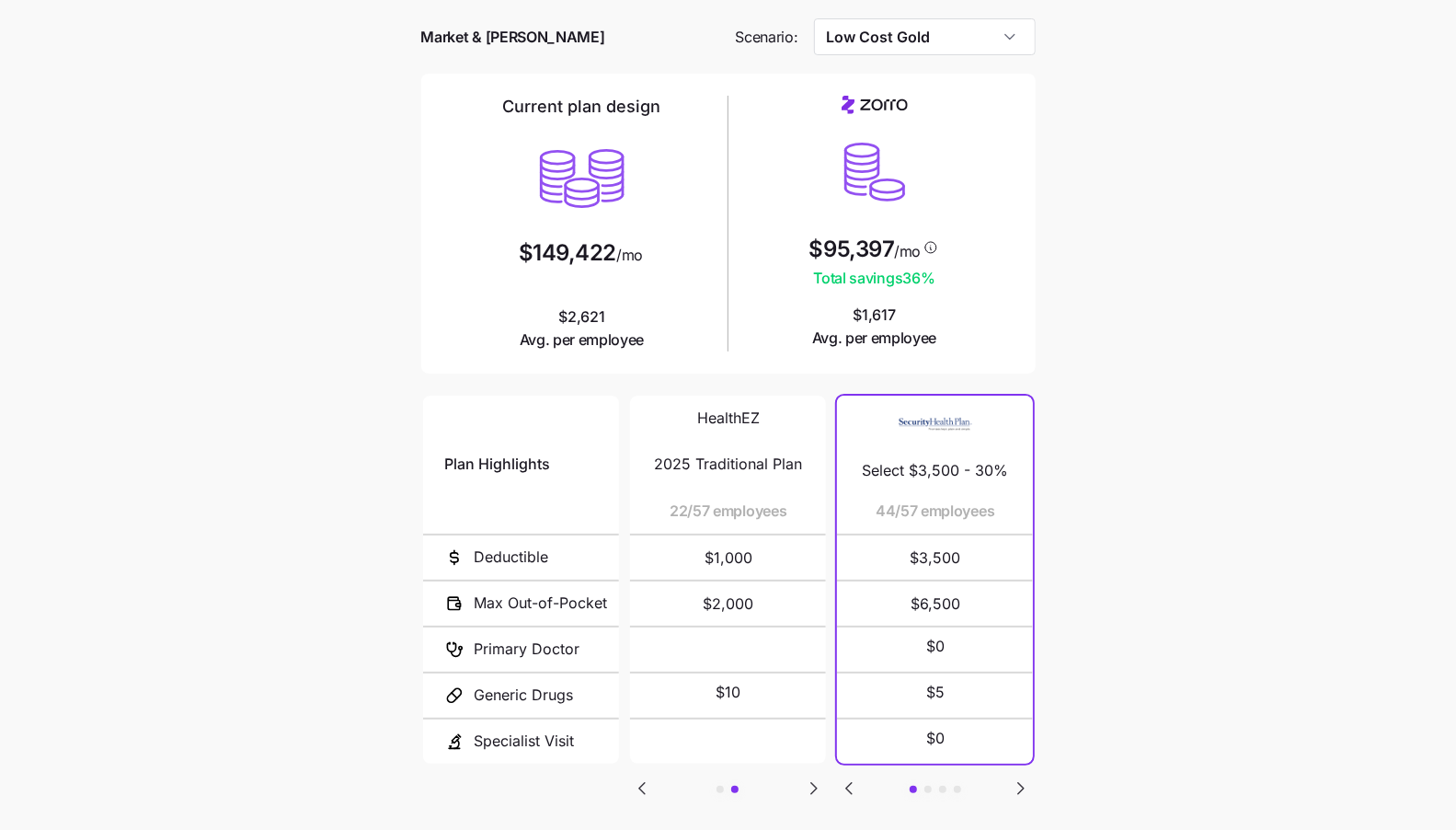 scroll, scrollTop: 159, scrollLeft: 0, axis: vertical 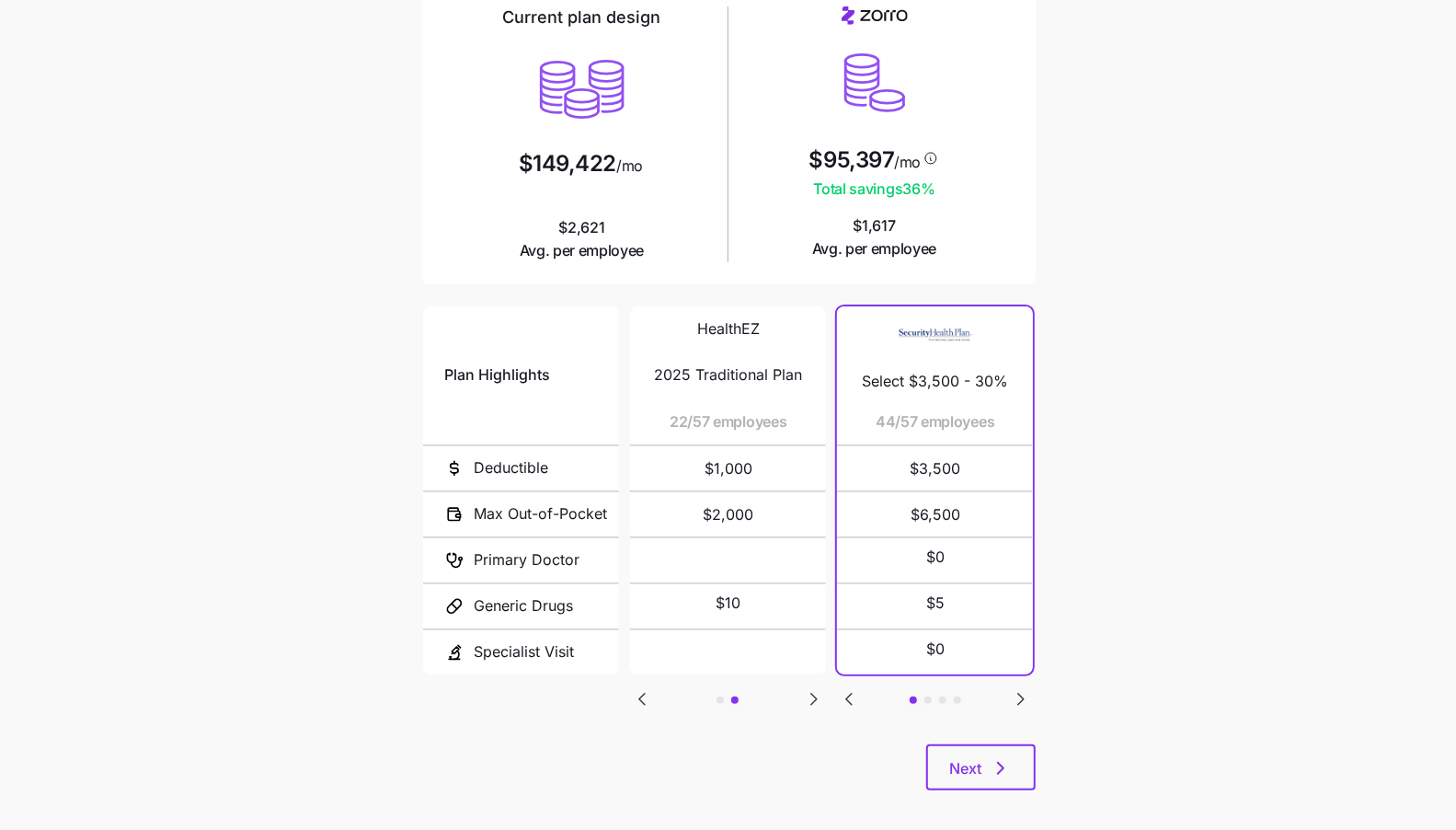 click 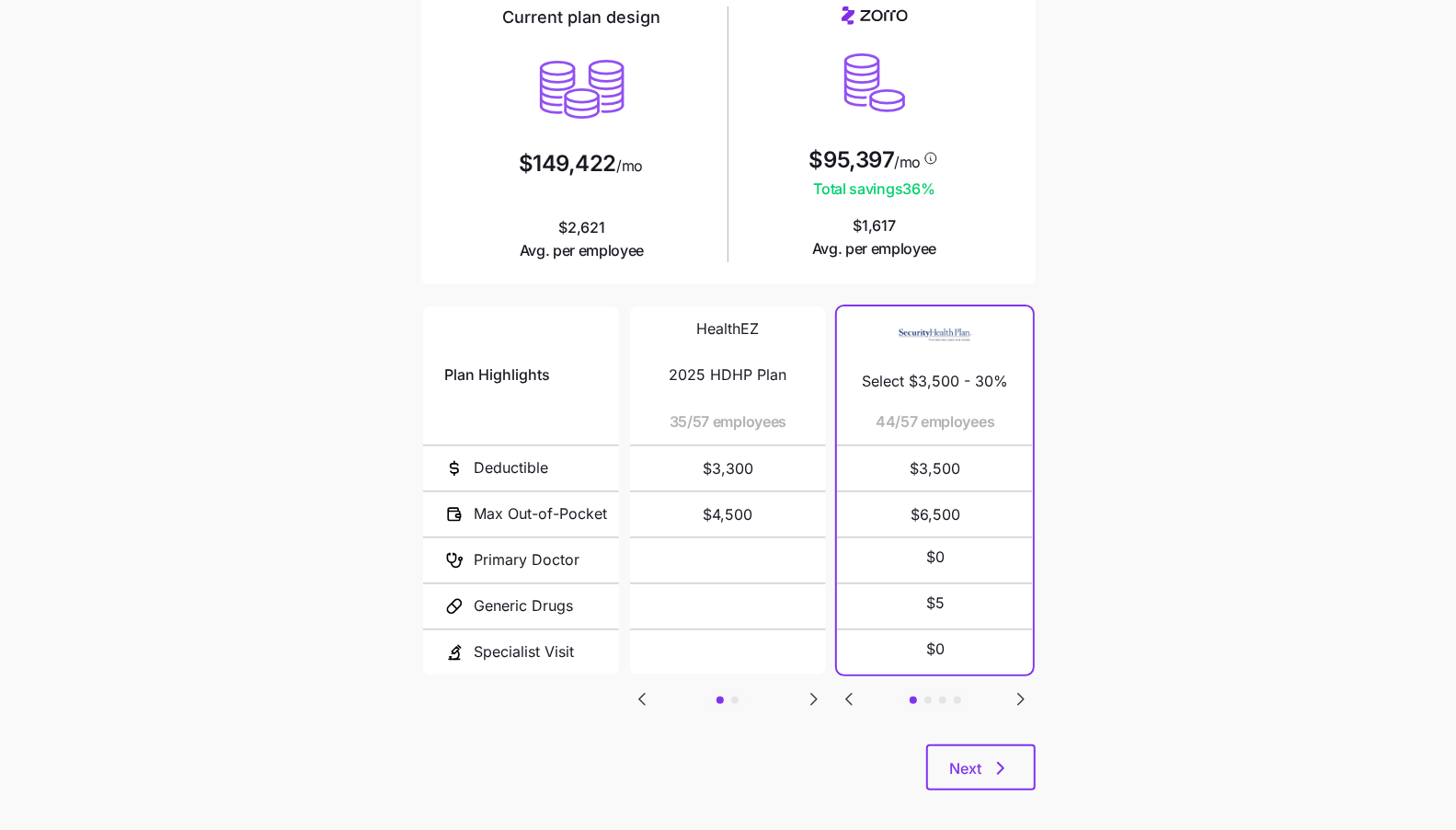 click 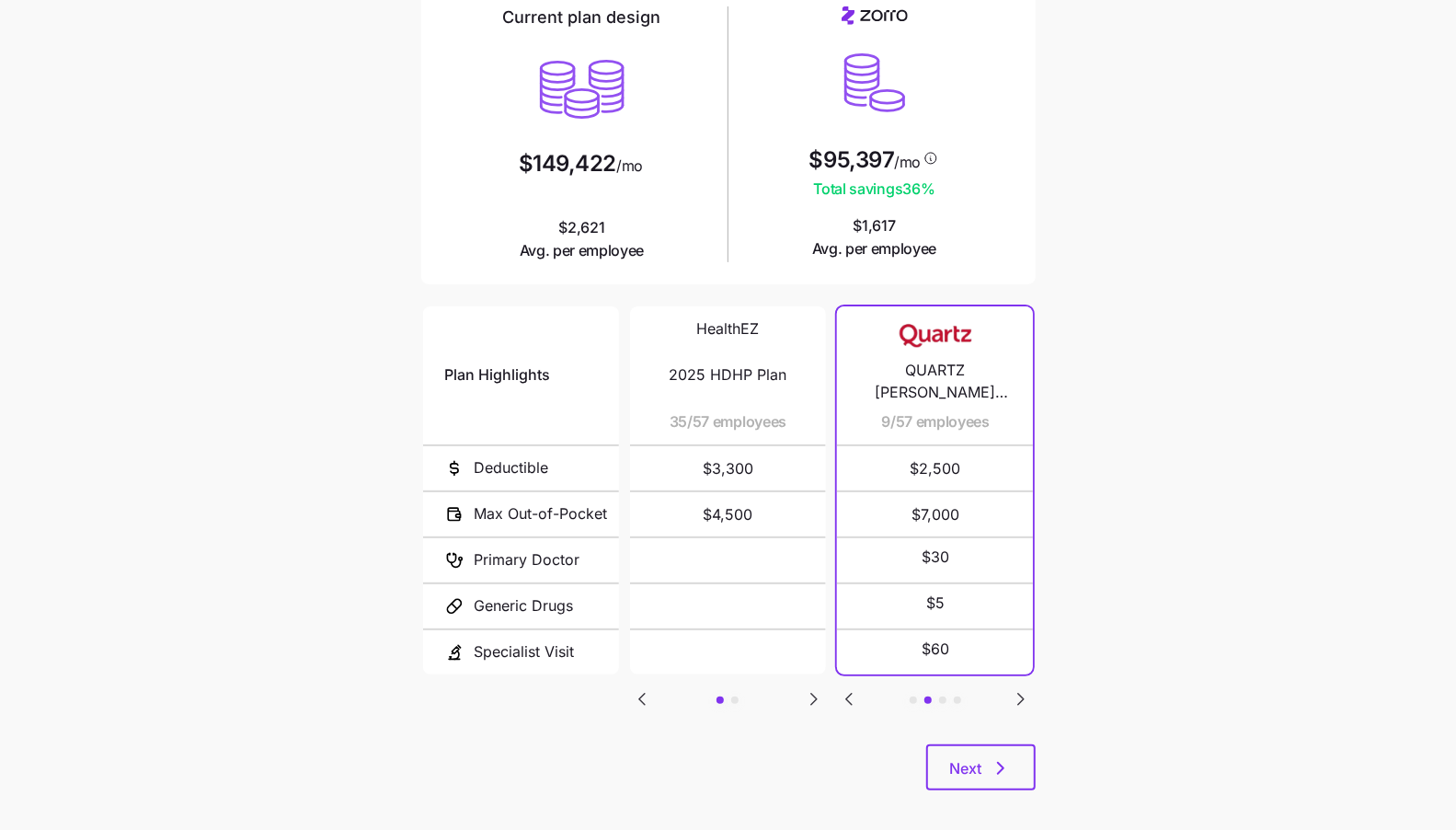 click 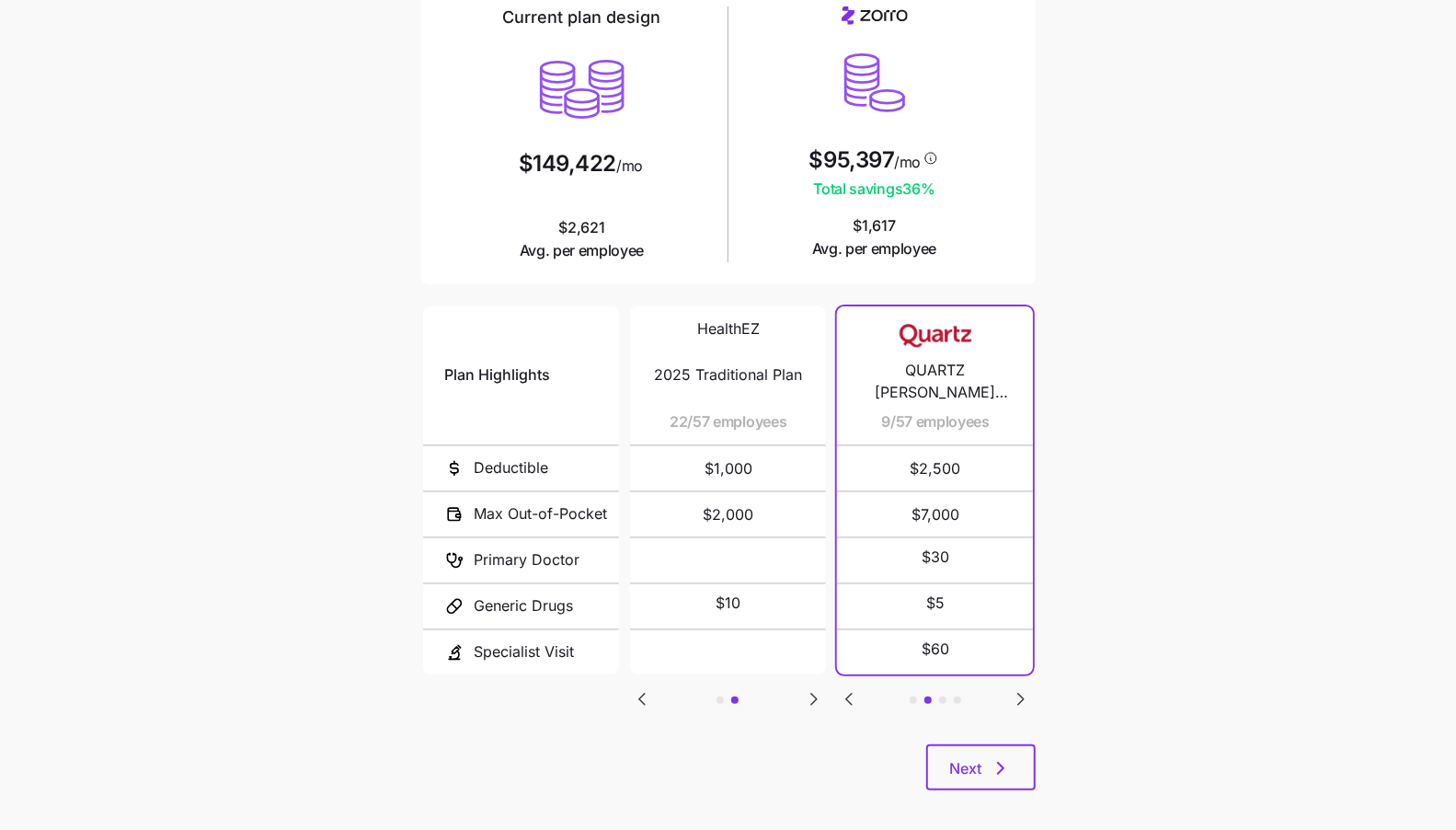 click 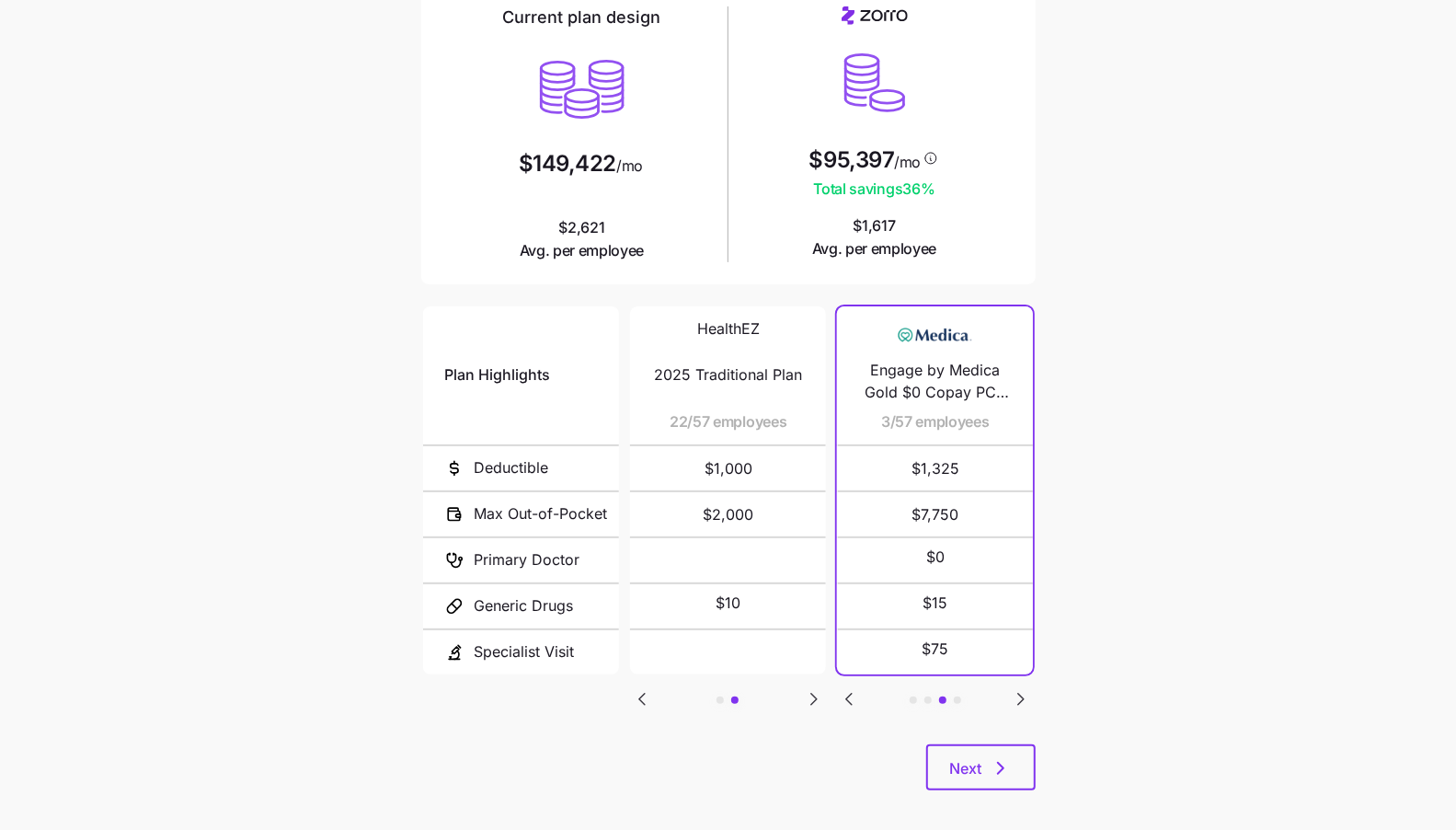 click 